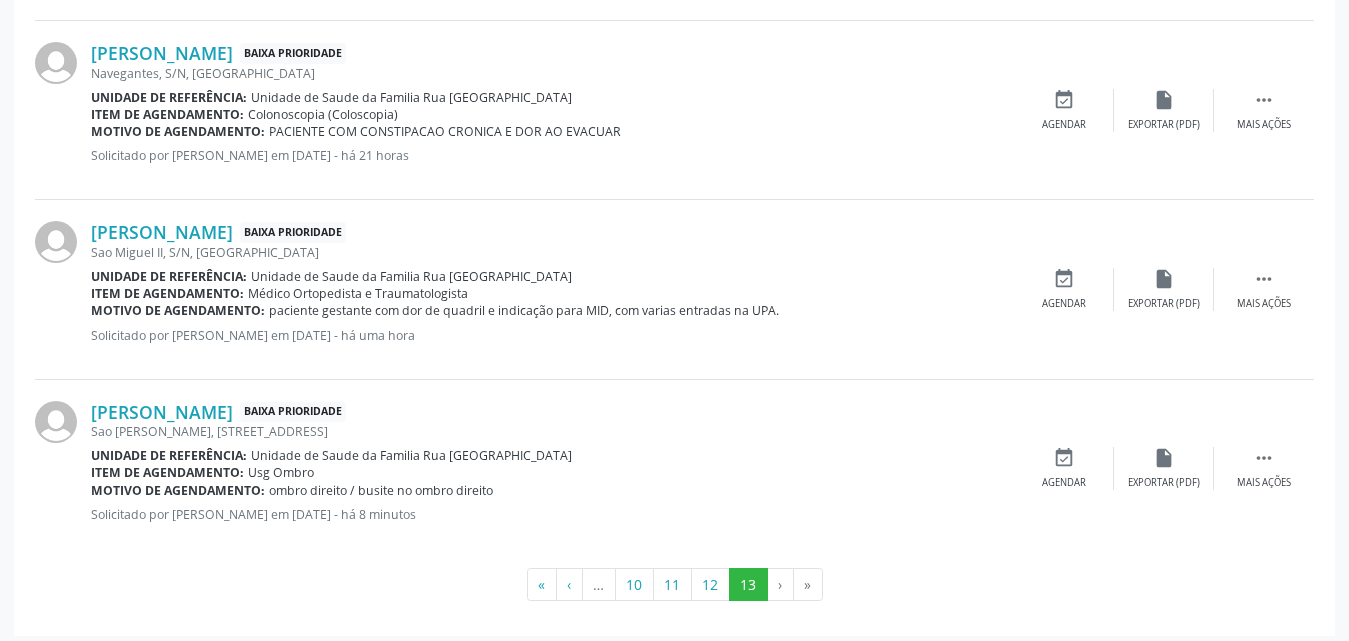 scroll, scrollTop: 2037, scrollLeft: 0, axis: vertical 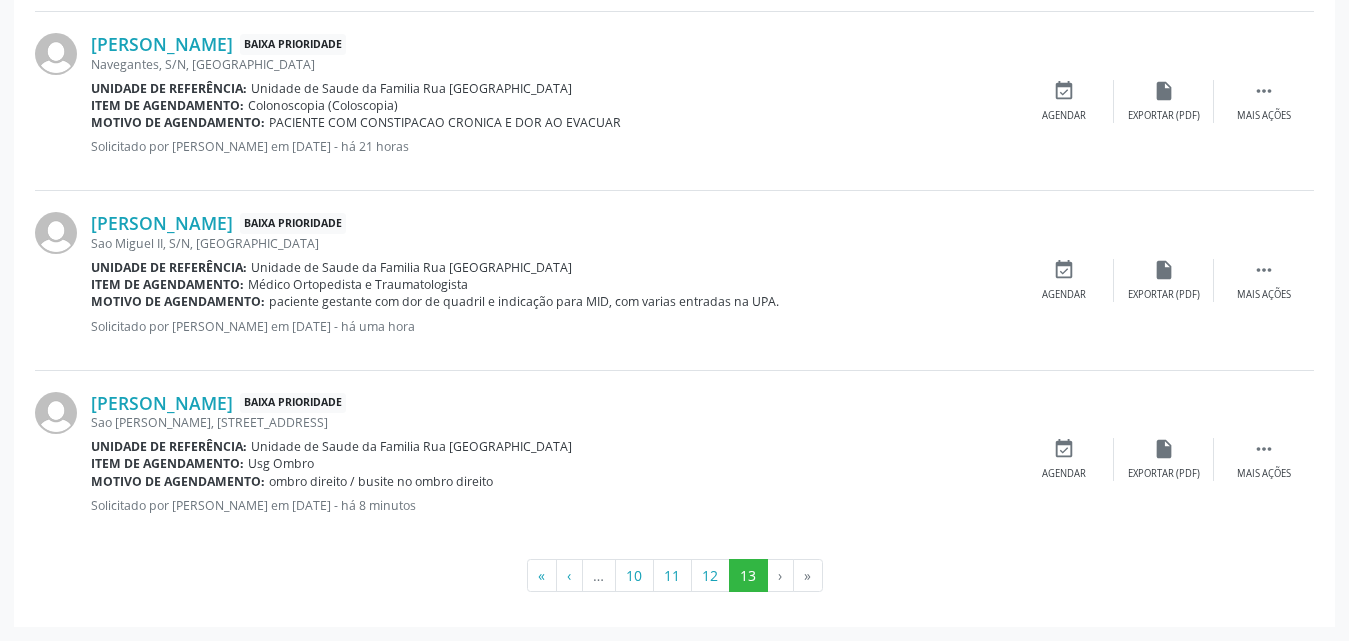click on "Baixa Prioridade" at bounding box center (293, 44) 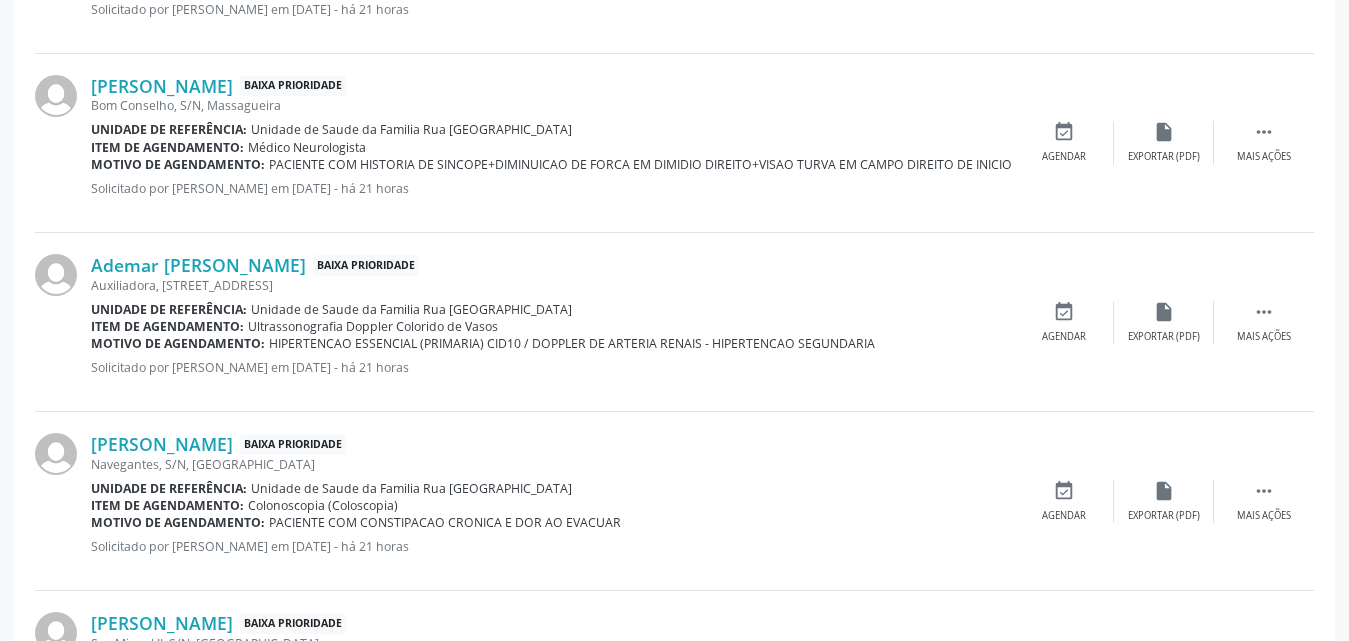 scroll, scrollTop: 2037, scrollLeft: 0, axis: vertical 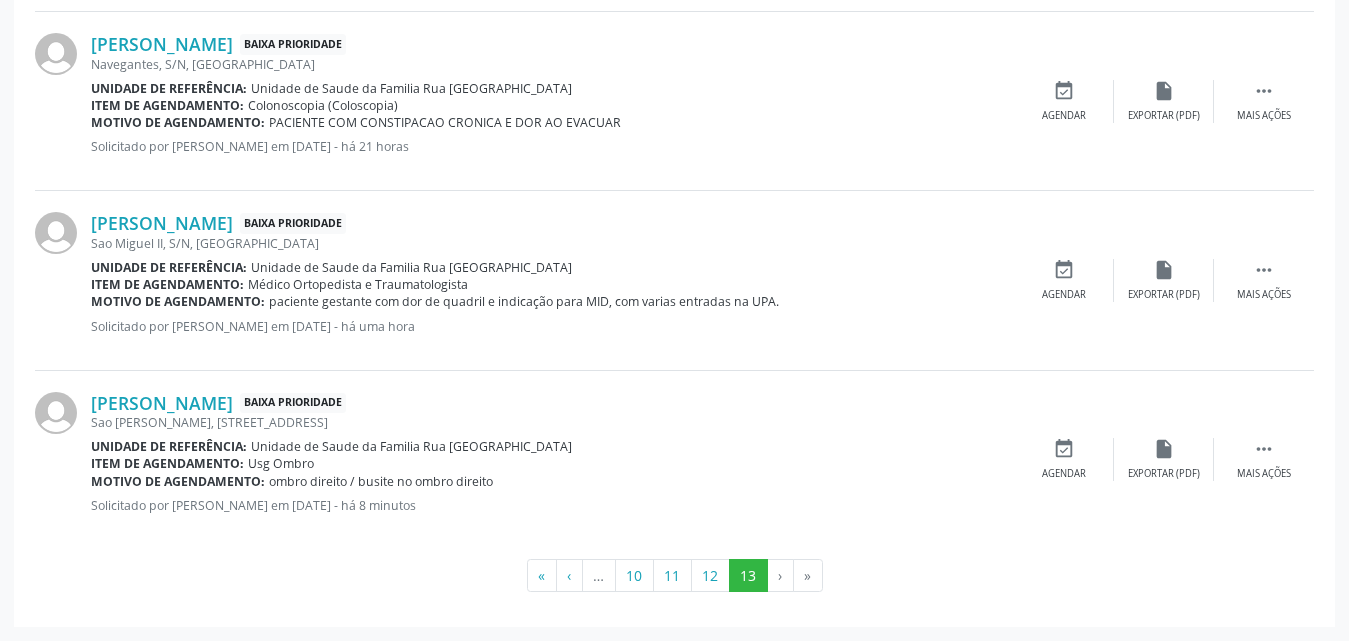 click on "›" at bounding box center (781, 576) 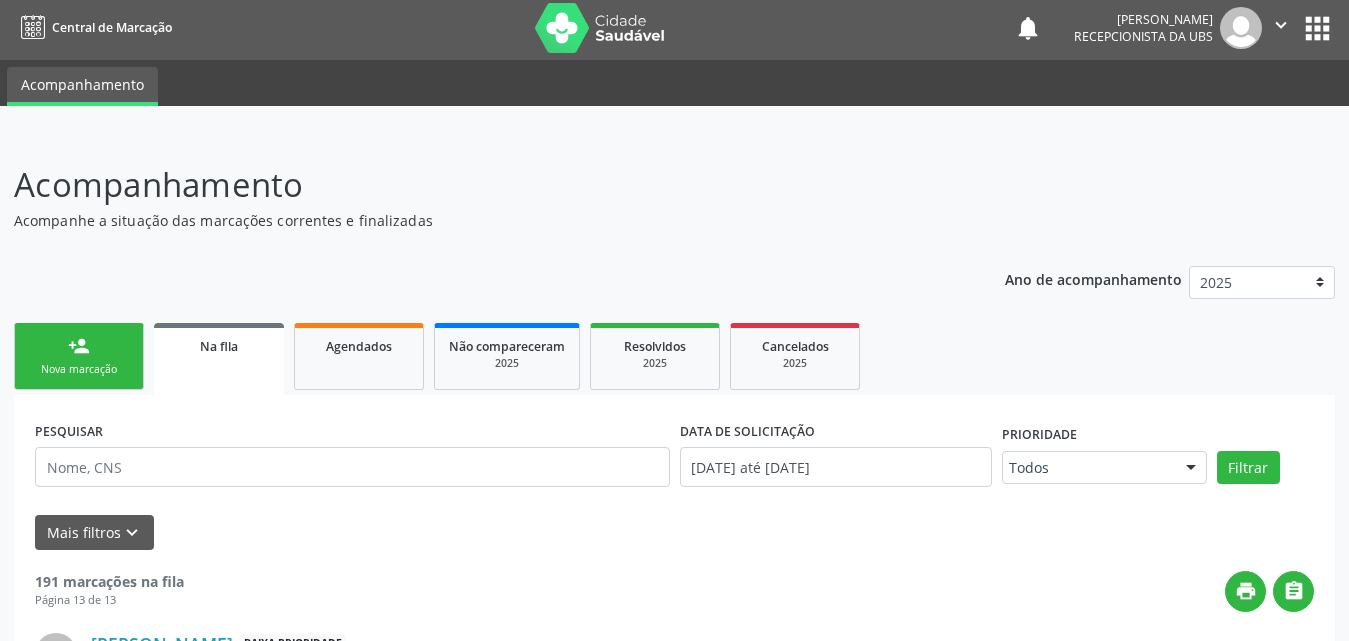 scroll, scrollTop: 0, scrollLeft: 0, axis: both 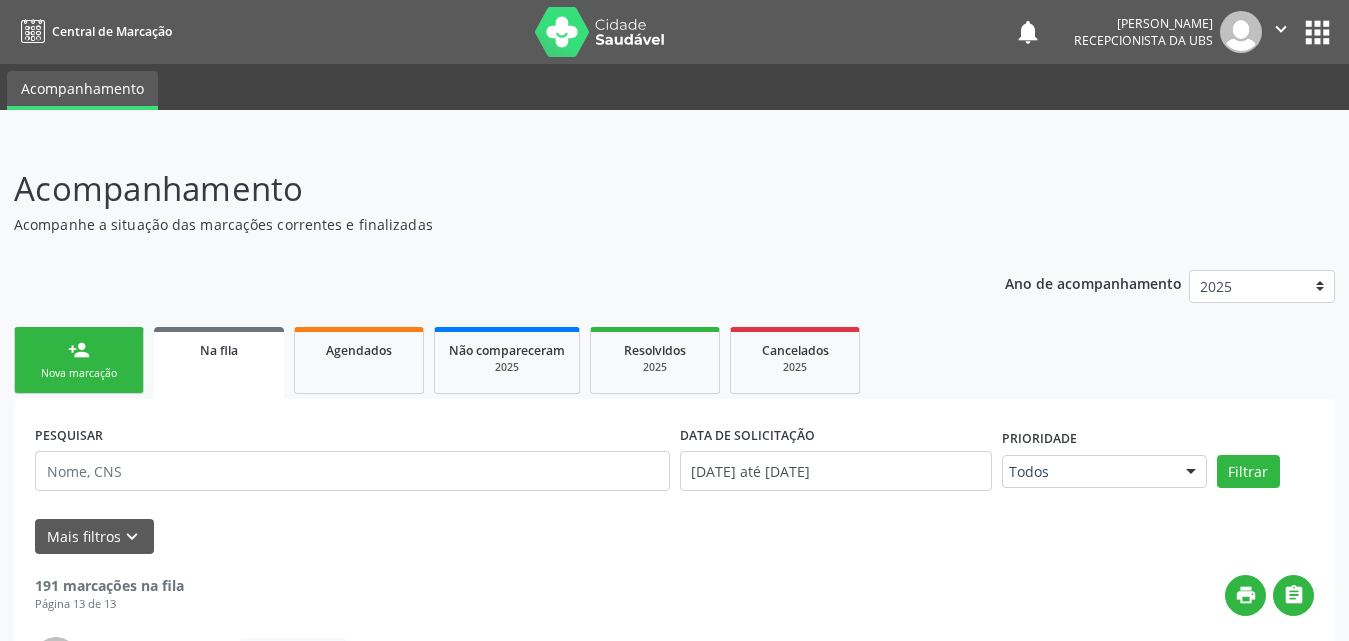 click on "Na fila" at bounding box center (219, 363) 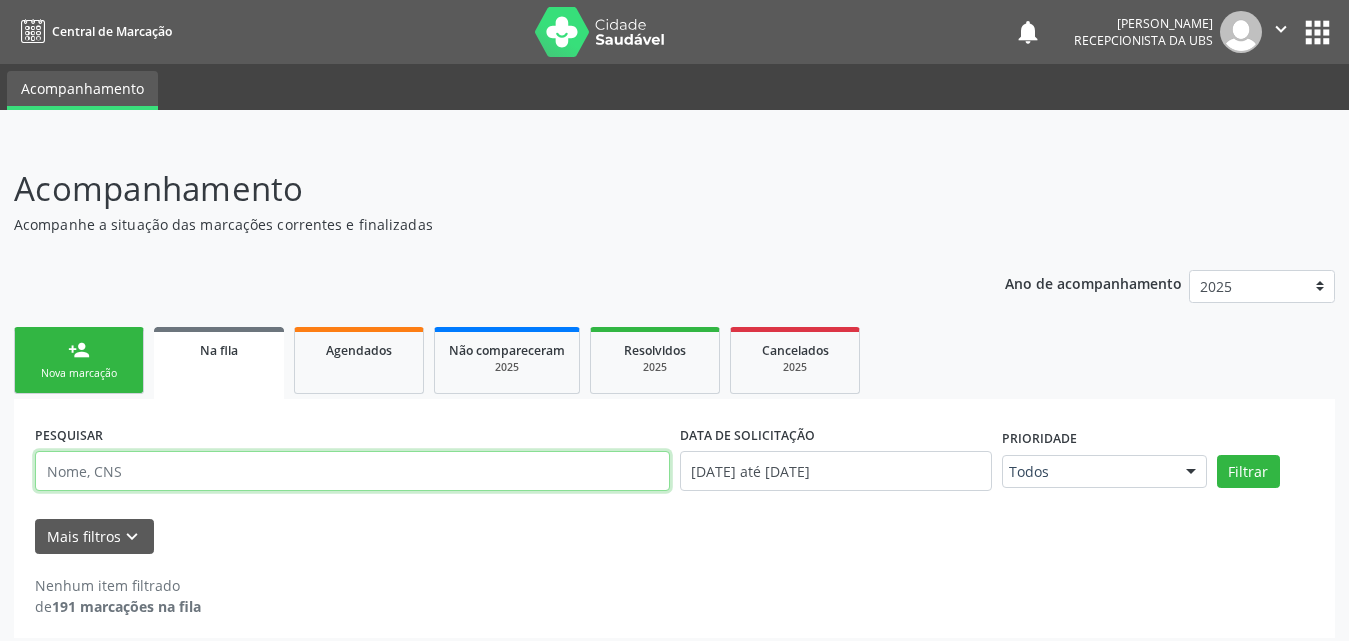 click at bounding box center (352, 471) 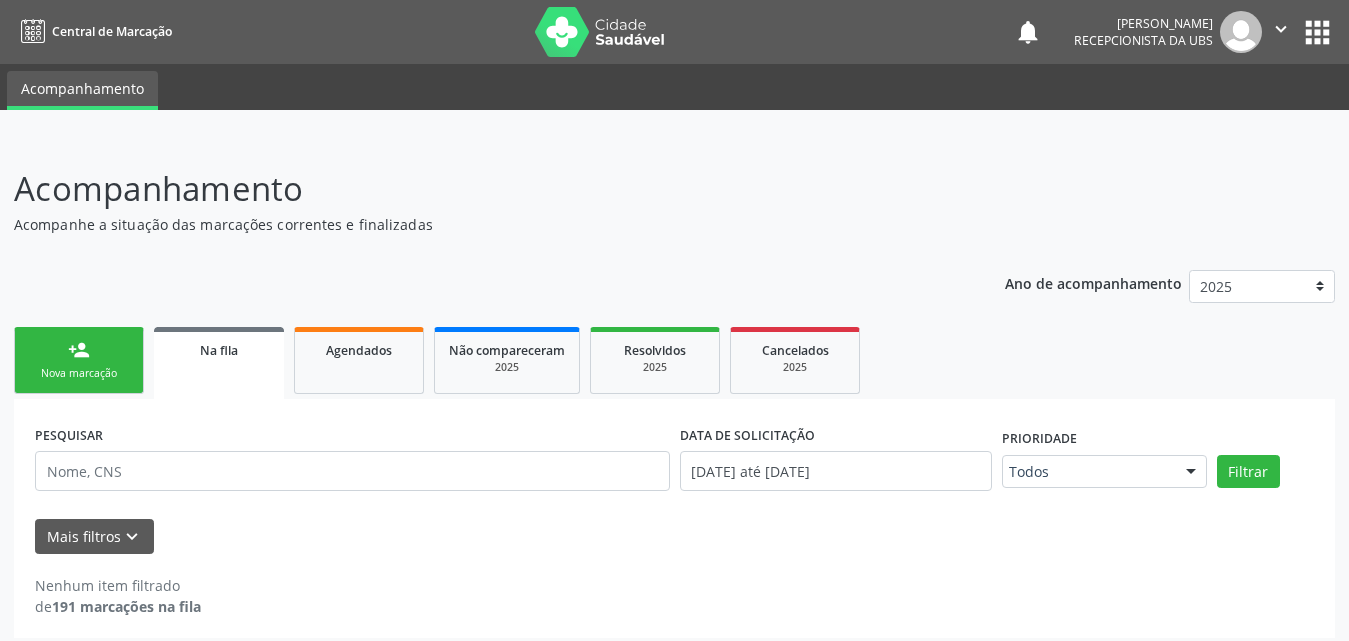 click on "Na fila" at bounding box center (219, 350) 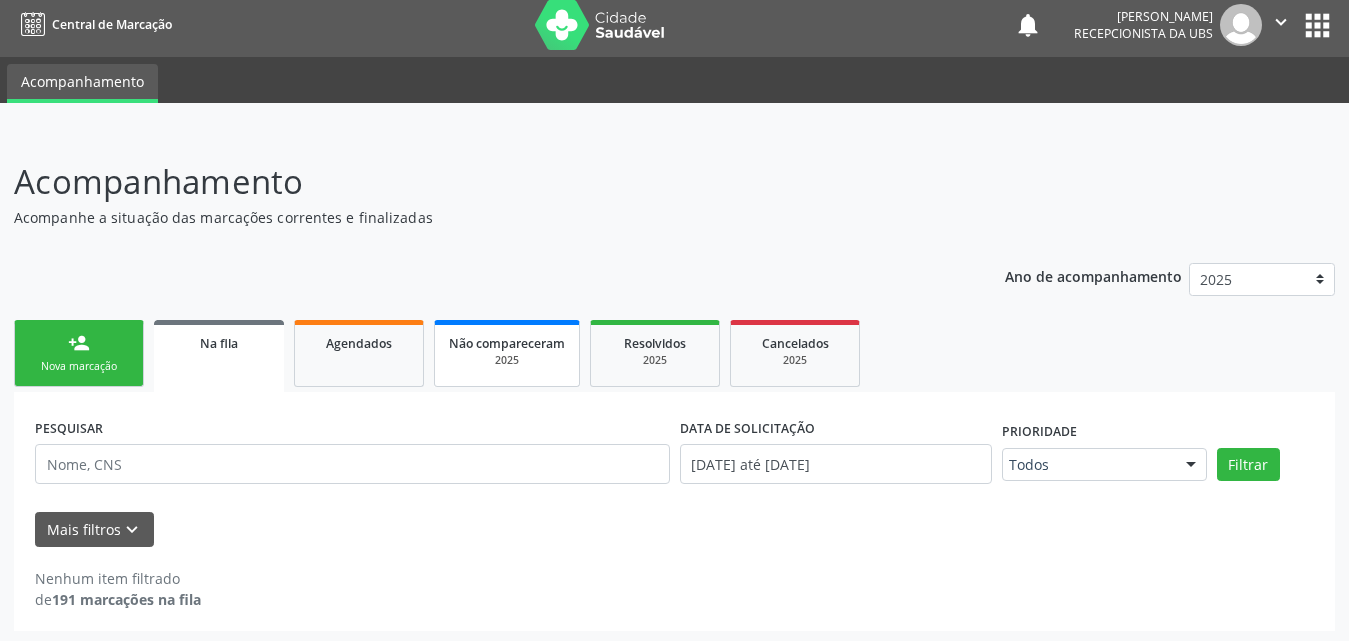 scroll, scrollTop: 11, scrollLeft: 0, axis: vertical 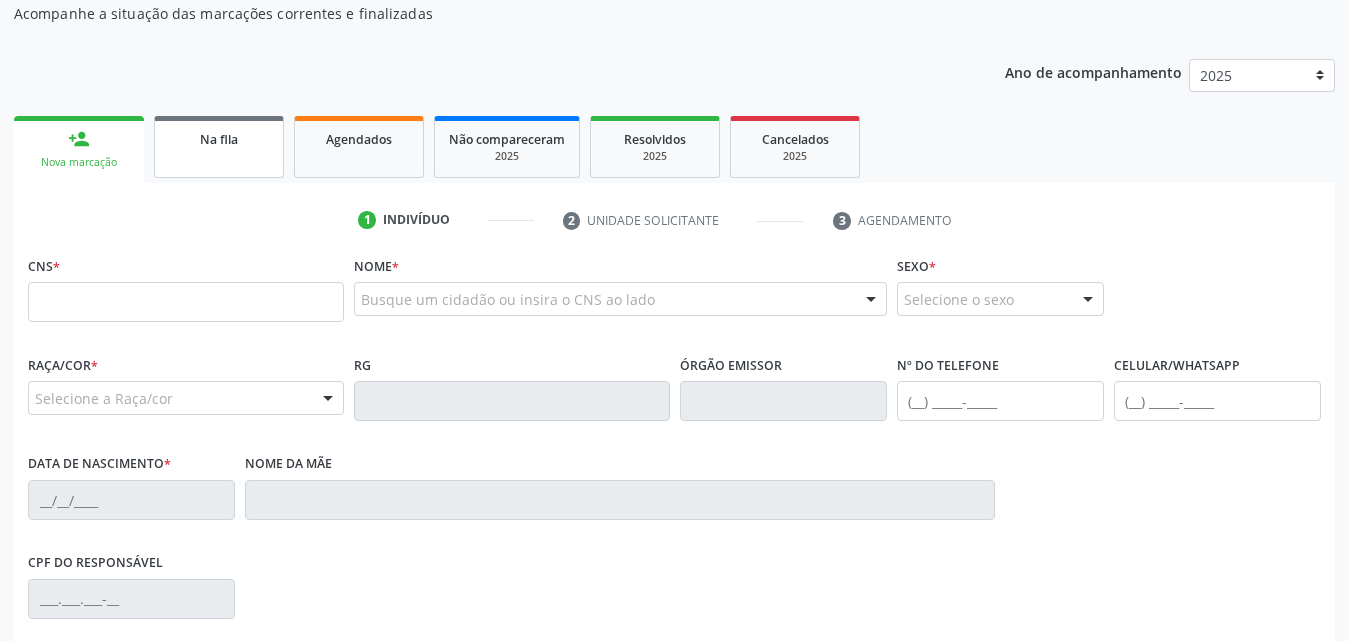 click on "Na fila" at bounding box center [219, 147] 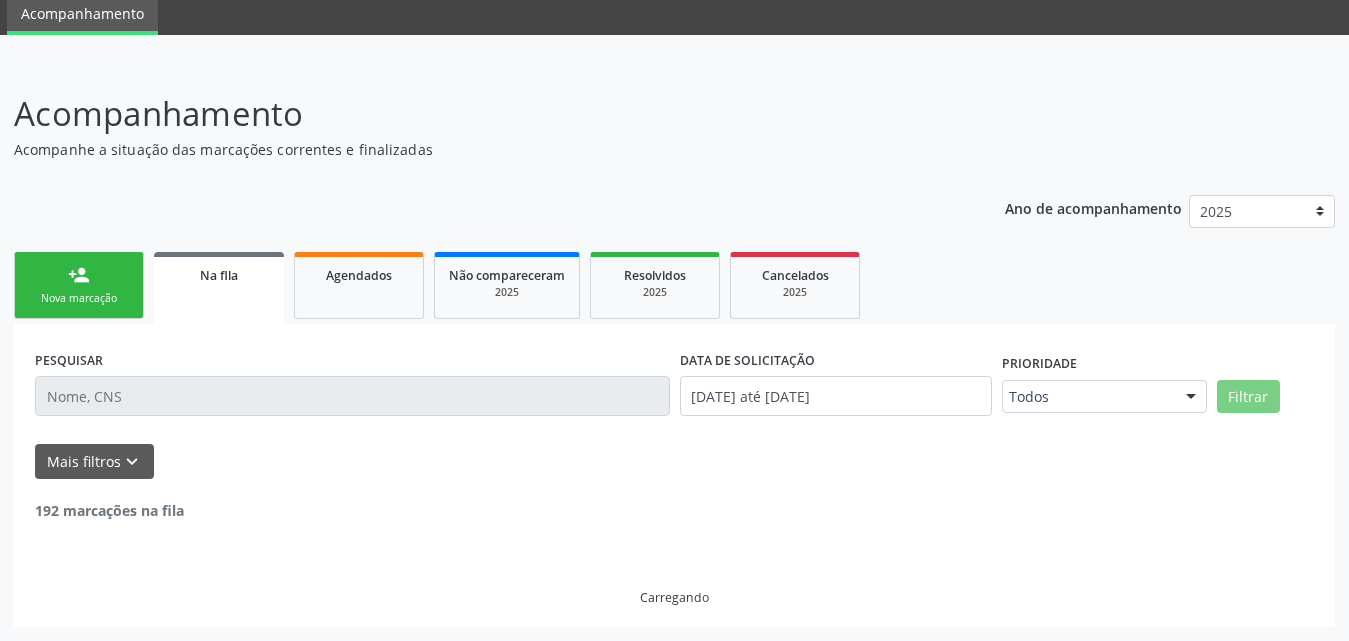 scroll, scrollTop: 211, scrollLeft: 0, axis: vertical 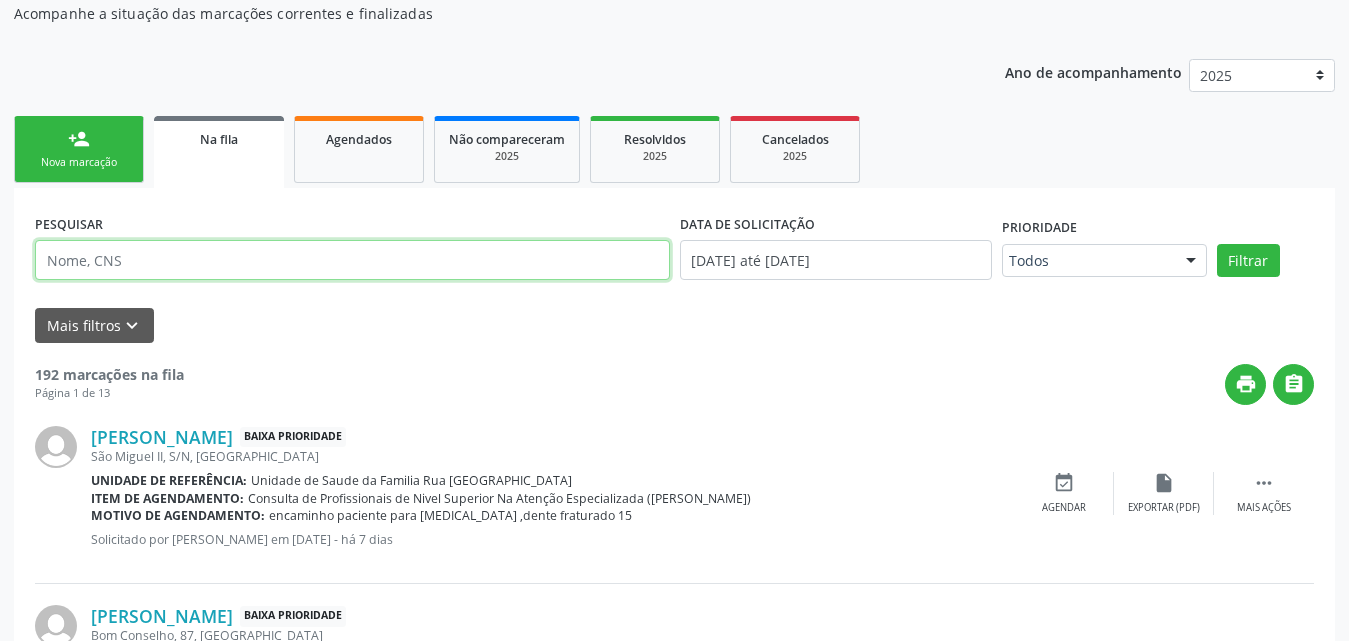 click at bounding box center [352, 260] 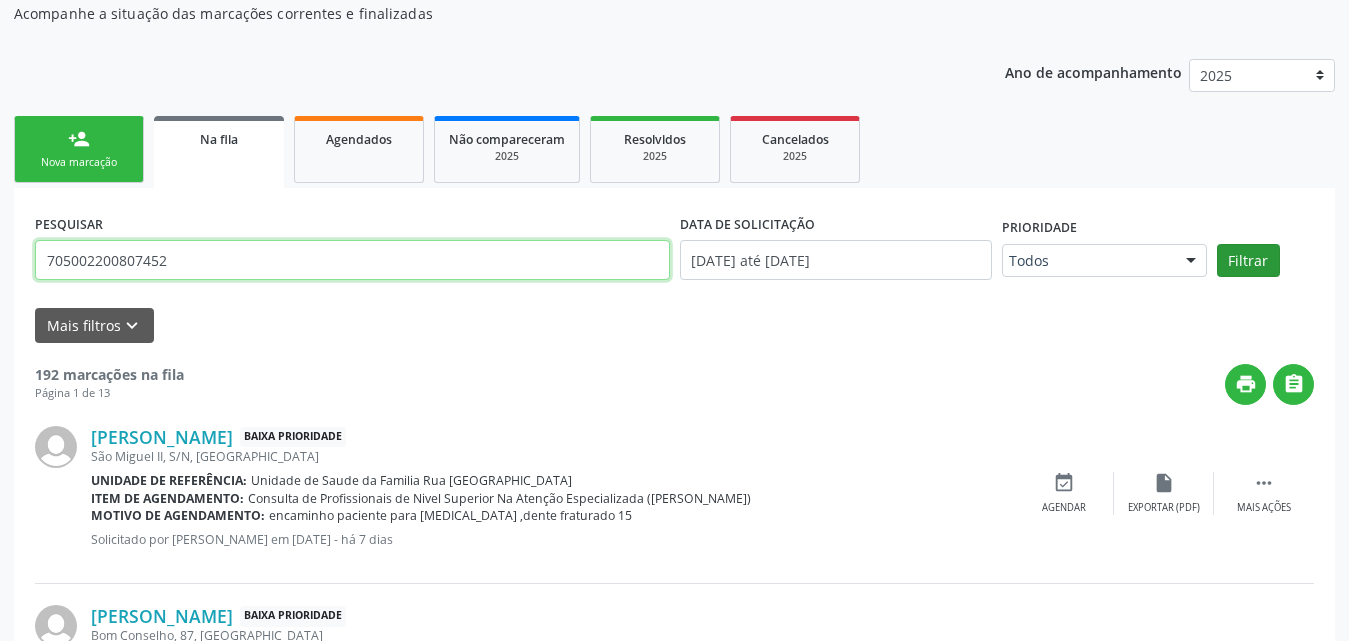 type on "705002200807452" 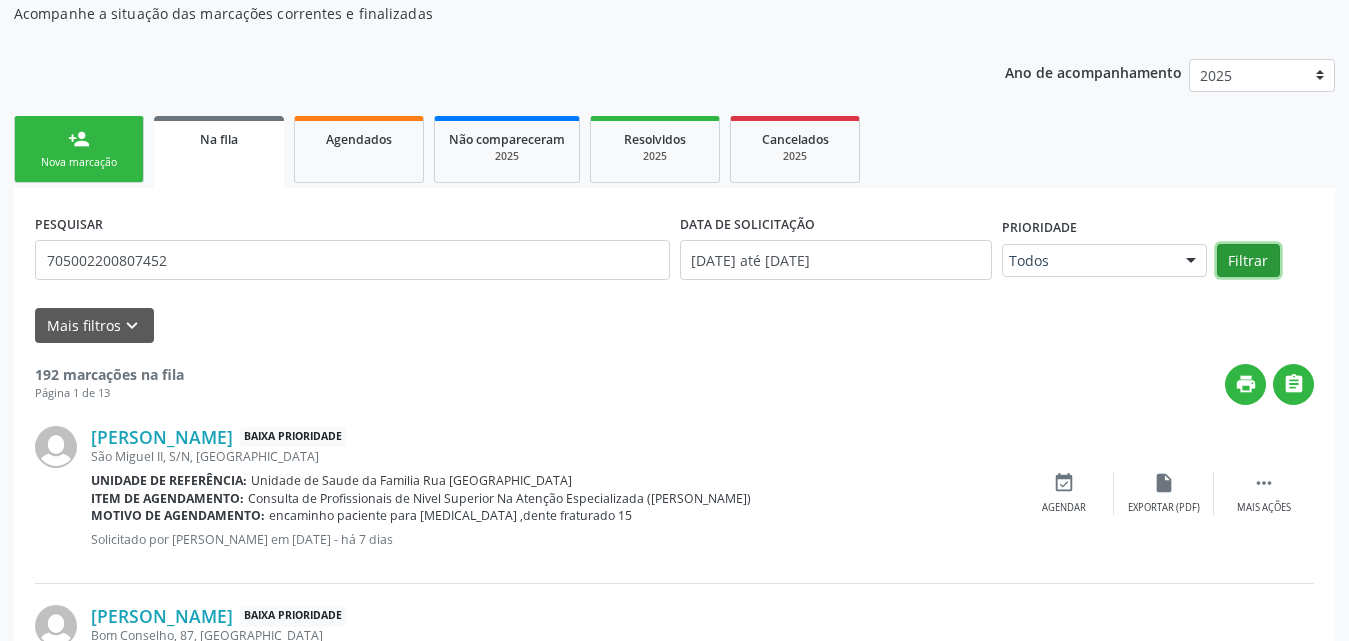 click on "Filtrar" at bounding box center [1248, 261] 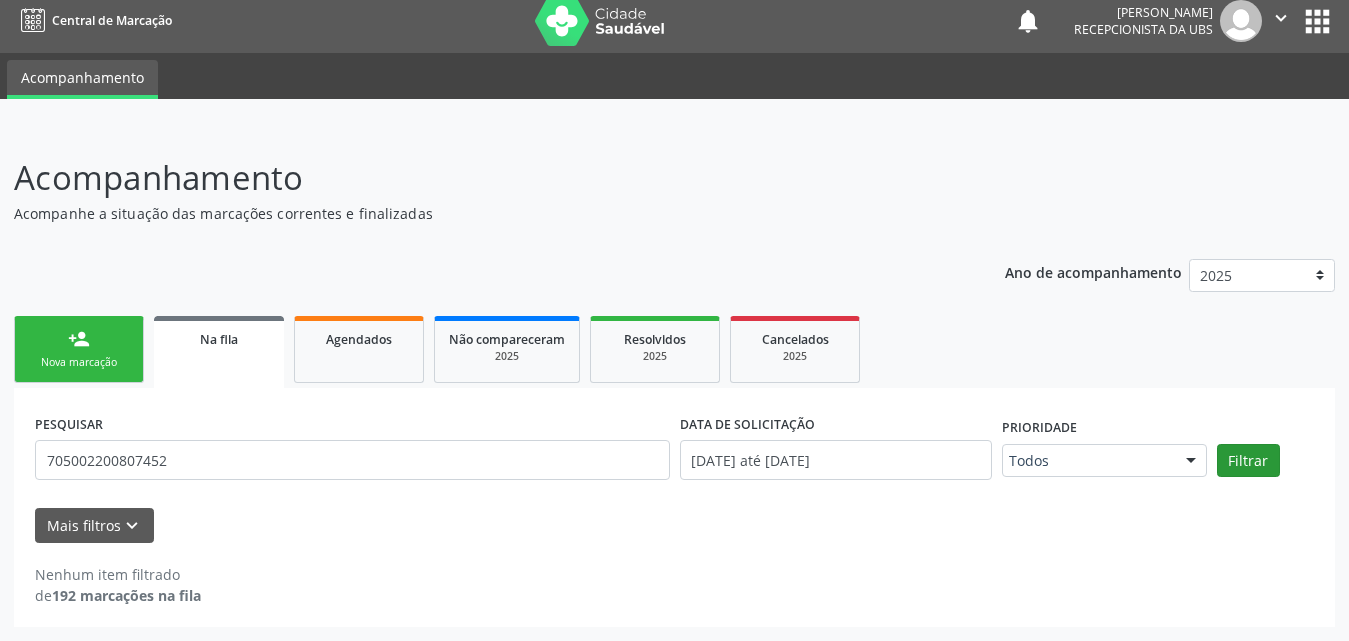 scroll, scrollTop: 11, scrollLeft: 0, axis: vertical 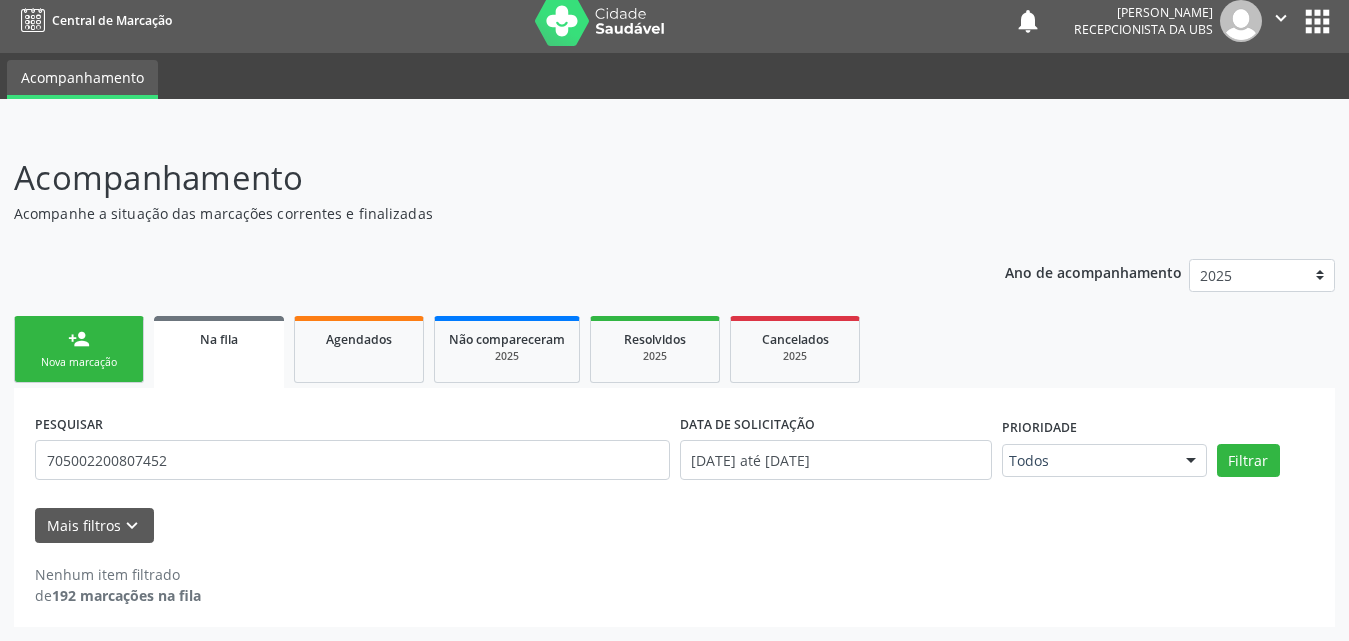 click on "Na fila" at bounding box center [219, 338] 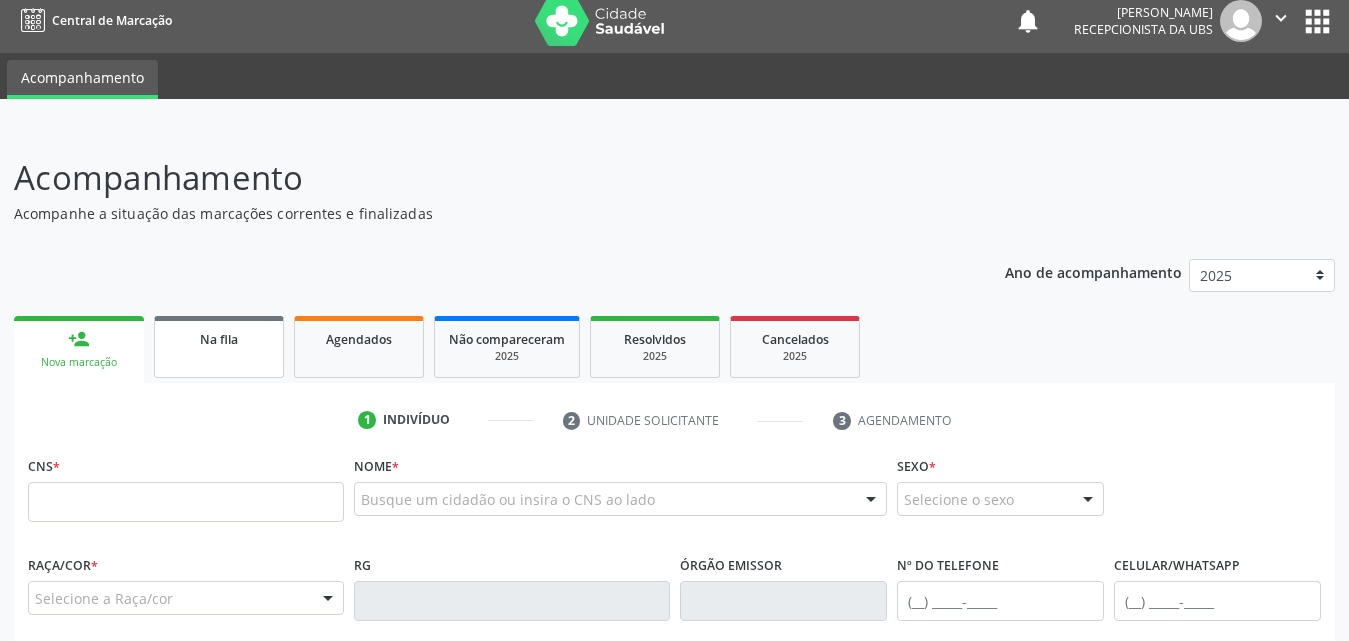 scroll, scrollTop: 11, scrollLeft: 0, axis: vertical 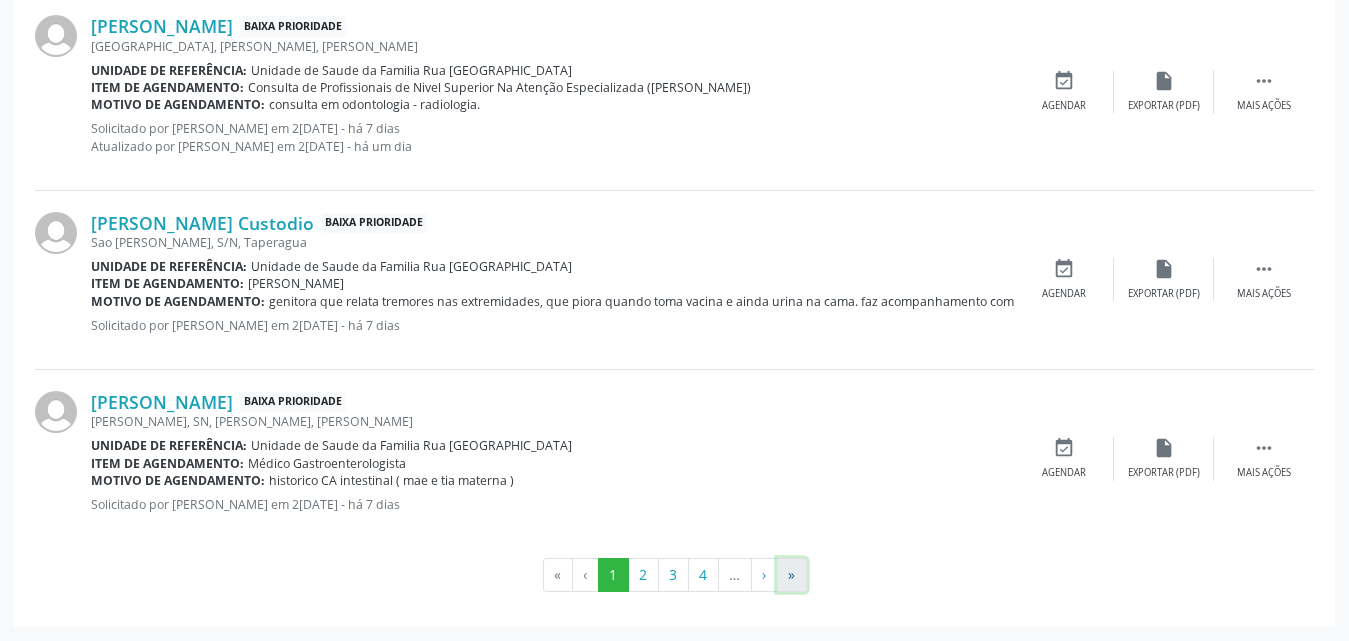 click on "»" at bounding box center (792, 575) 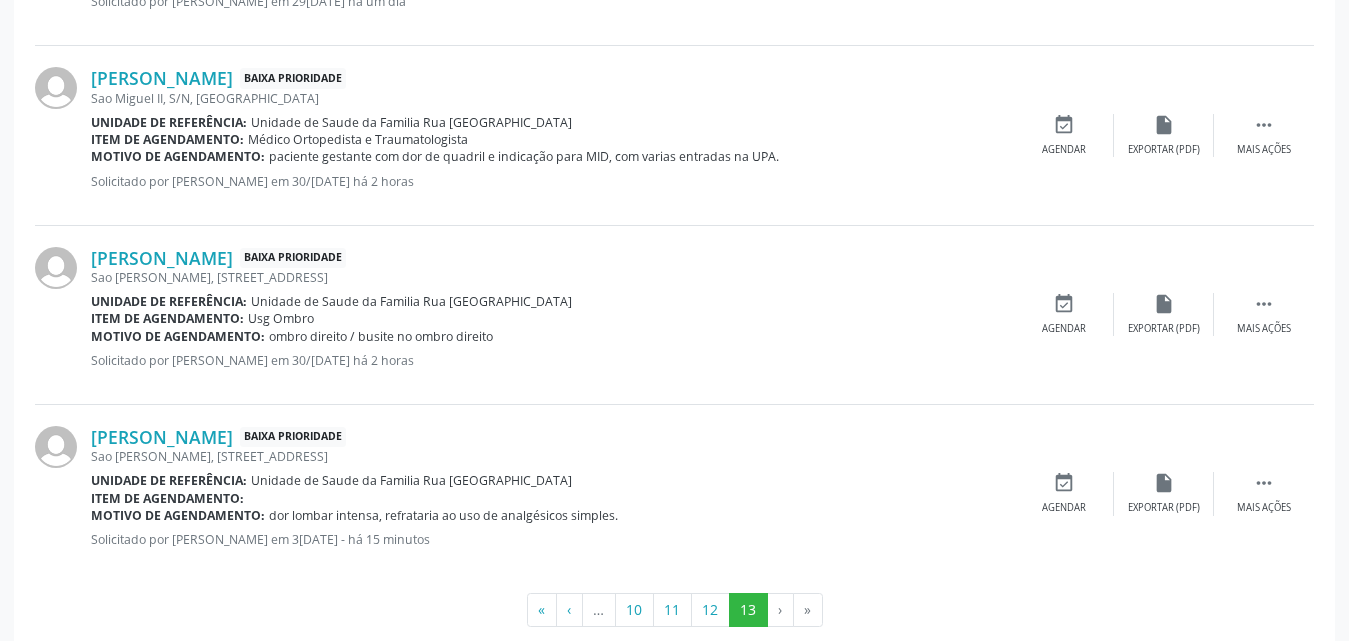 scroll, scrollTop: 2217, scrollLeft: 0, axis: vertical 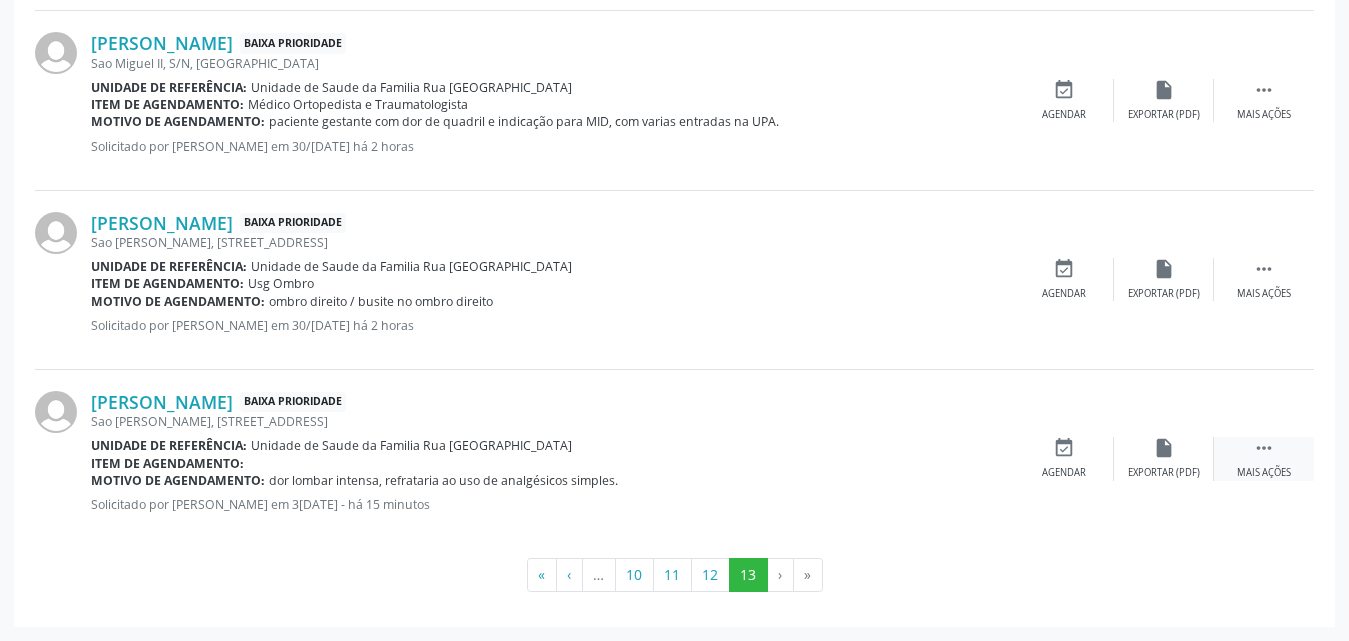 click on "
Mais ações" at bounding box center [1264, 458] 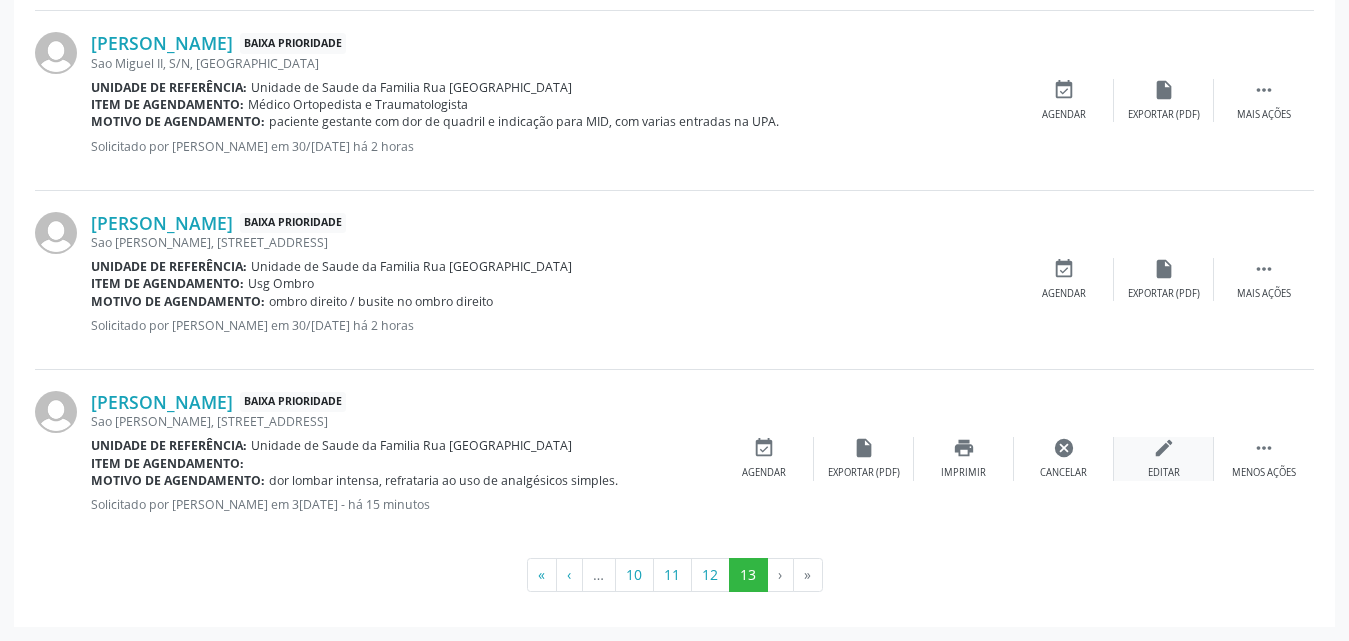 click on "edit
Editar" at bounding box center (1164, 458) 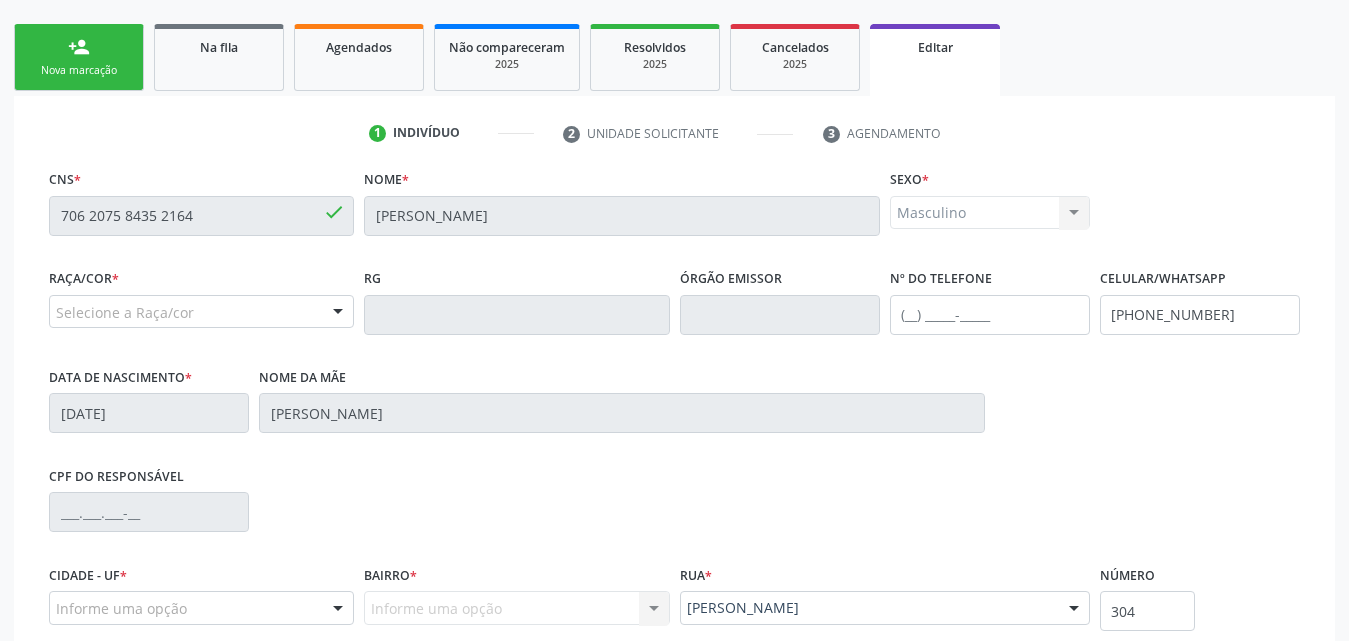 scroll, scrollTop: 400, scrollLeft: 0, axis: vertical 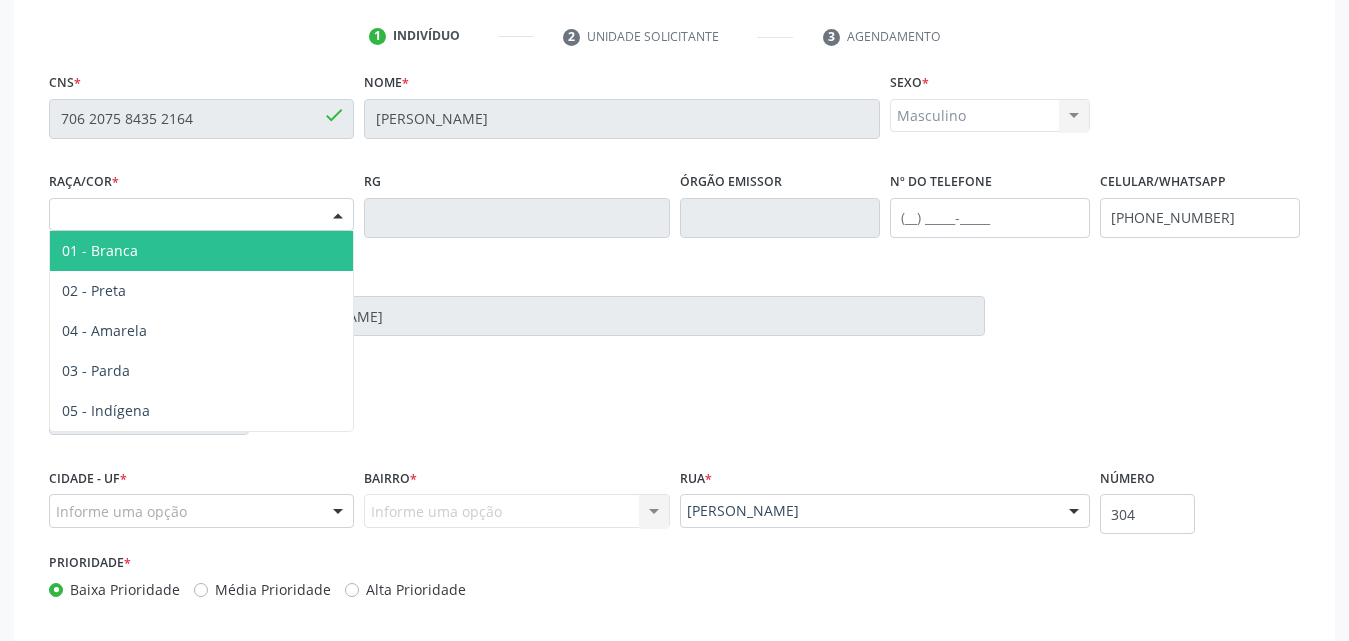 click at bounding box center [338, 216] 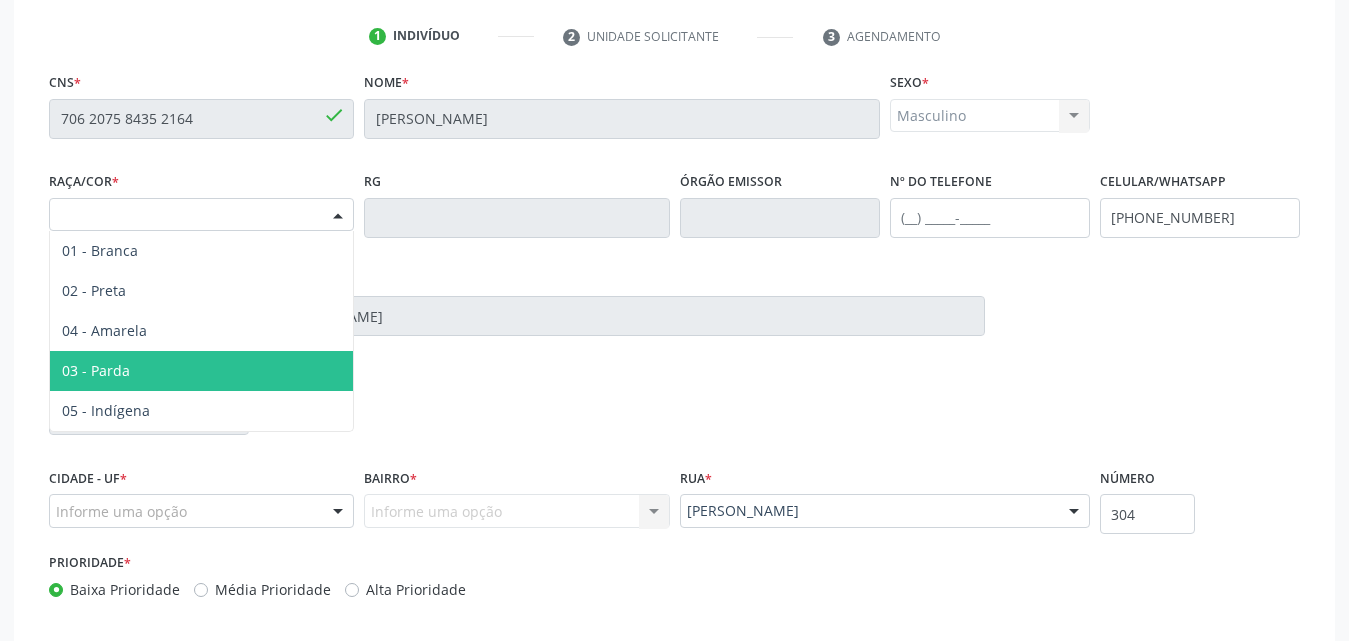 click on "03 - Parda" at bounding box center [201, 371] 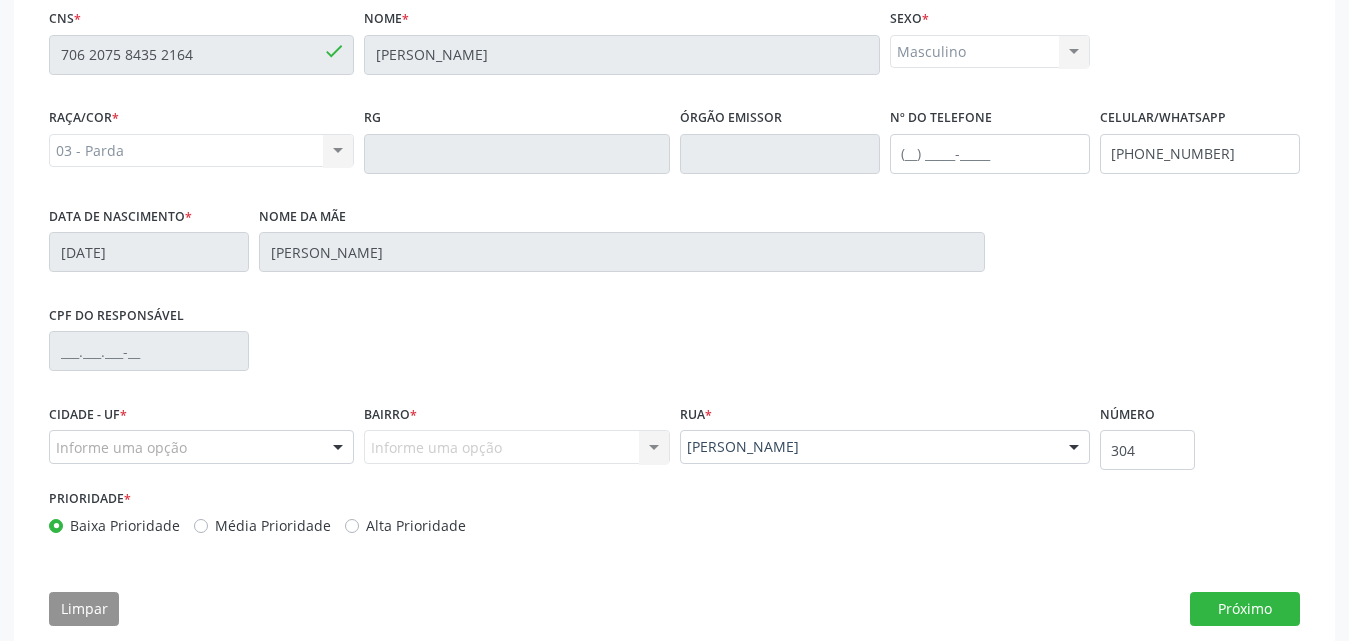 scroll, scrollTop: 498, scrollLeft: 0, axis: vertical 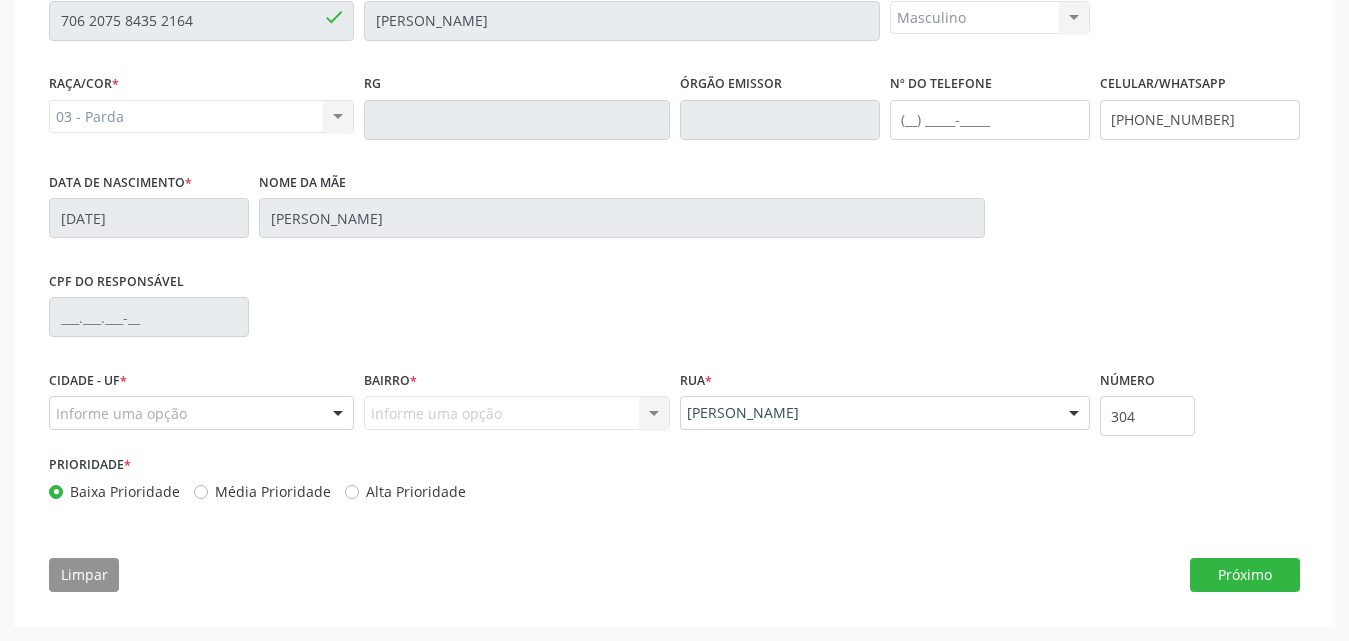 click at bounding box center [338, 414] 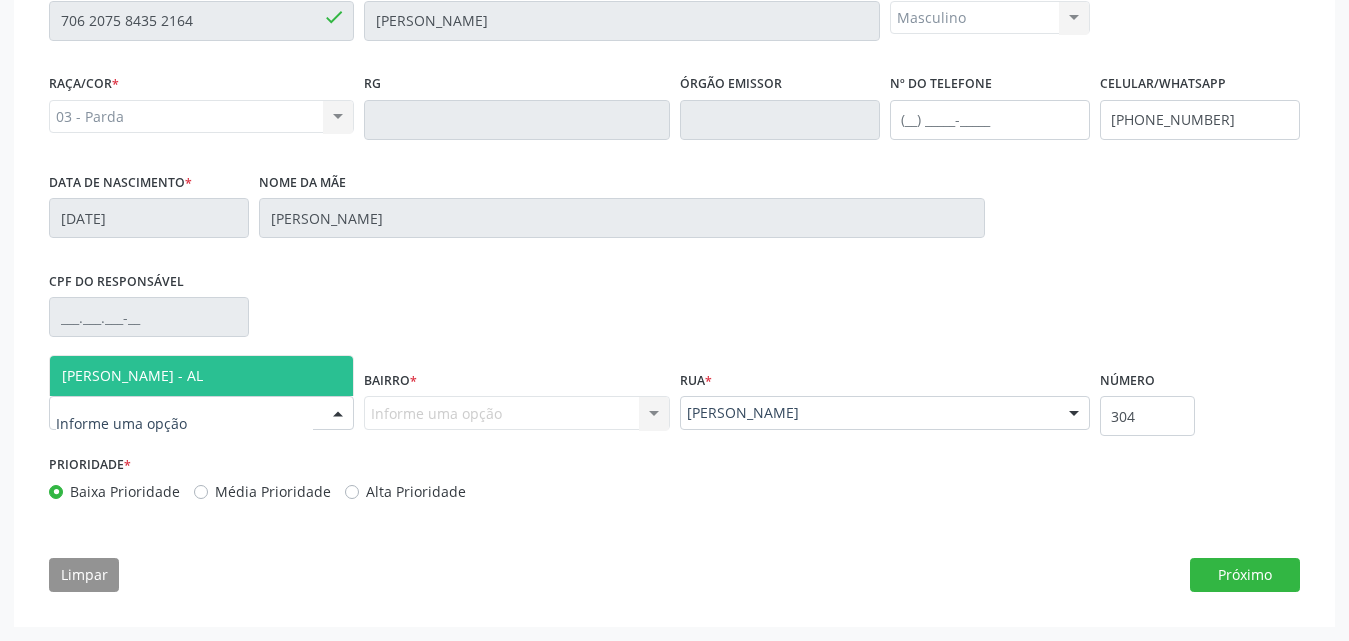 click on "[PERSON_NAME] - AL" at bounding box center [201, 376] 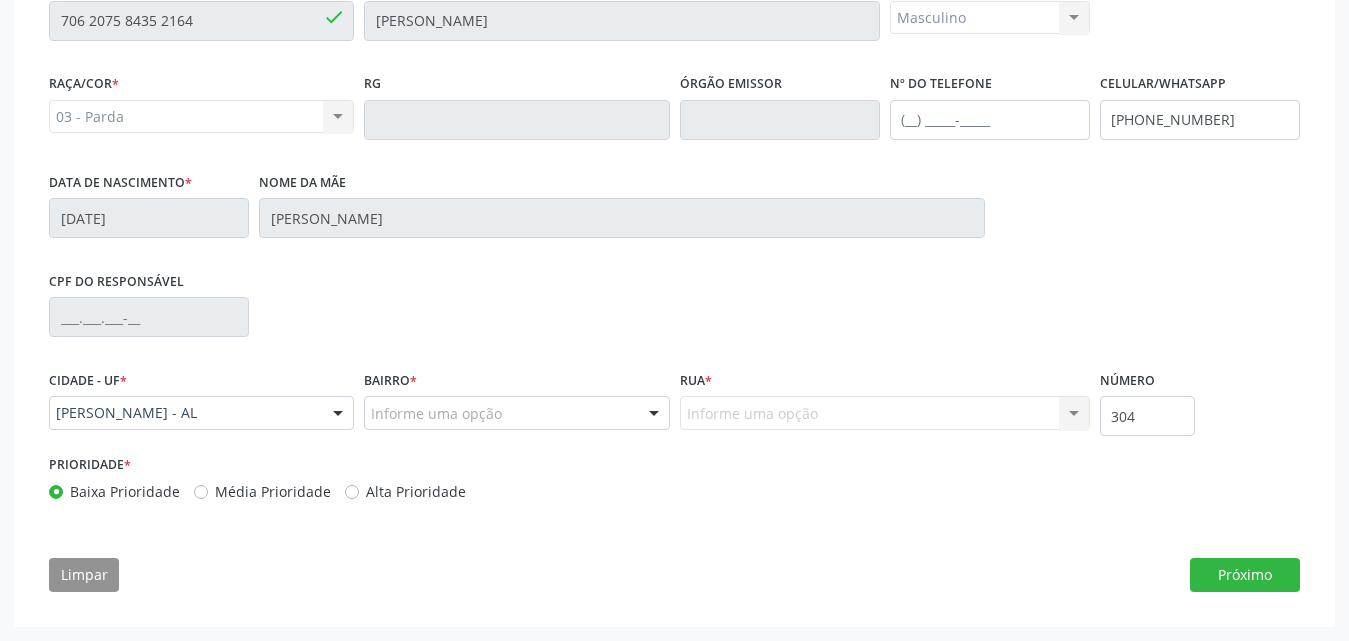 click on "Informe uma opção" at bounding box center [516, 413] 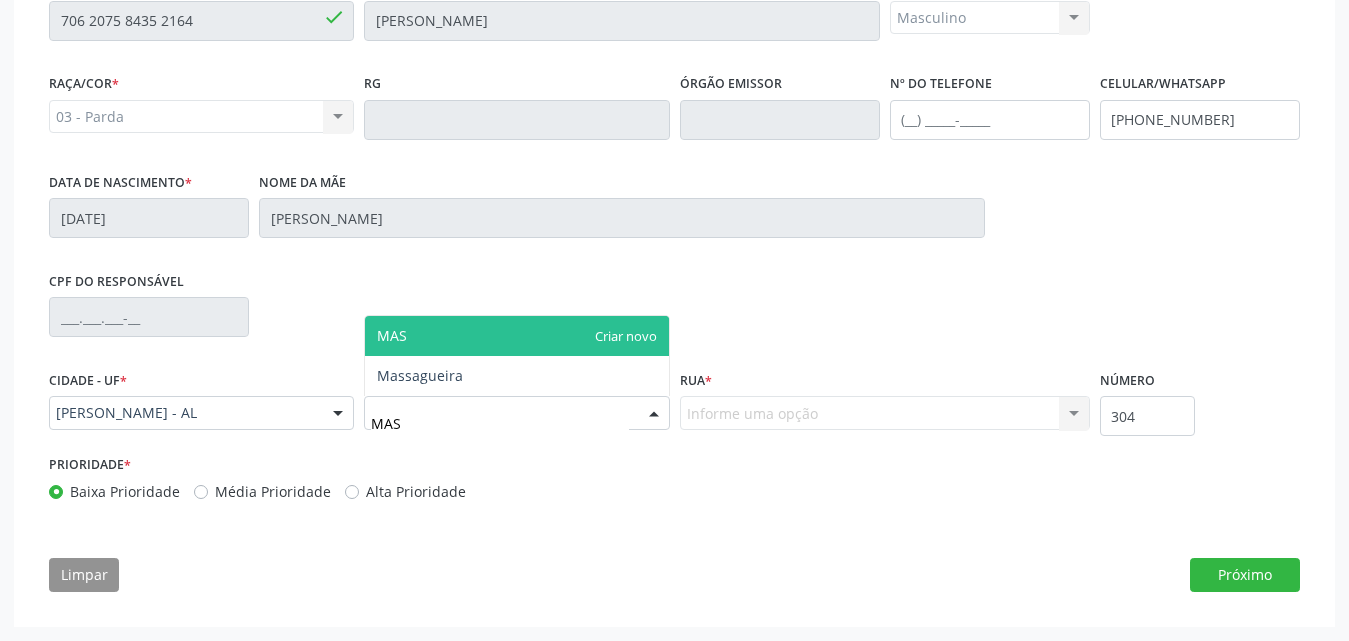 type on "MASS" 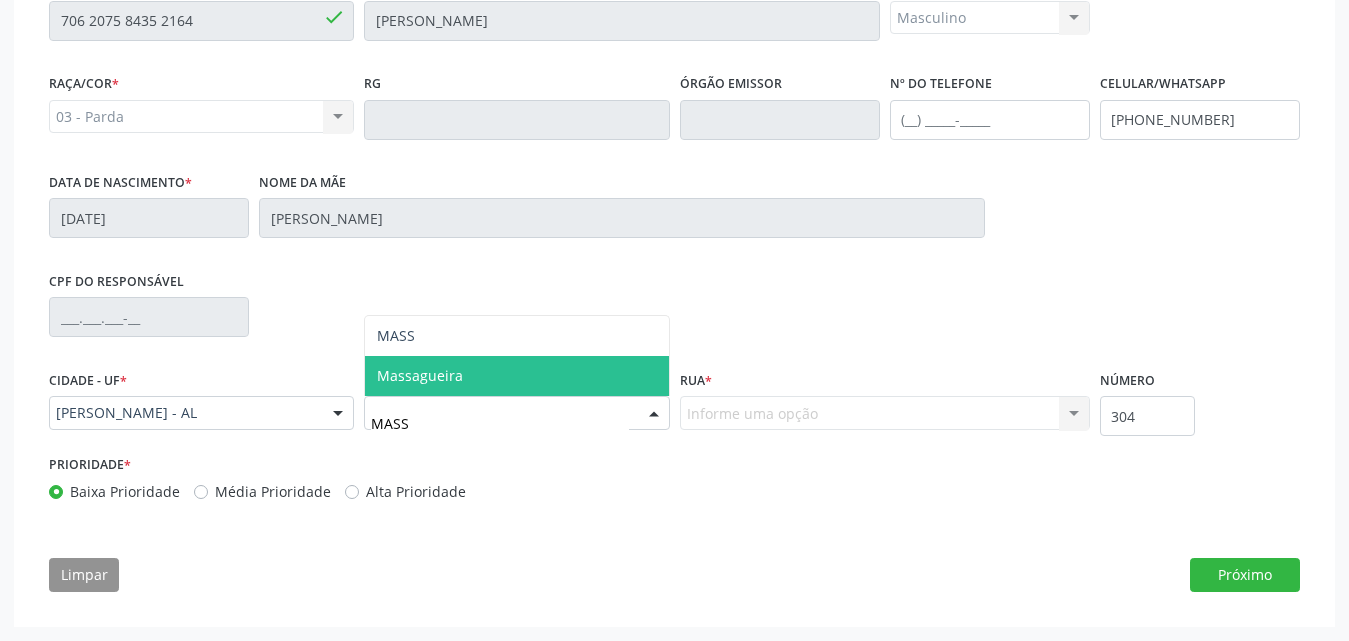 click on "Massagueira" at bounding box center (420, 375) 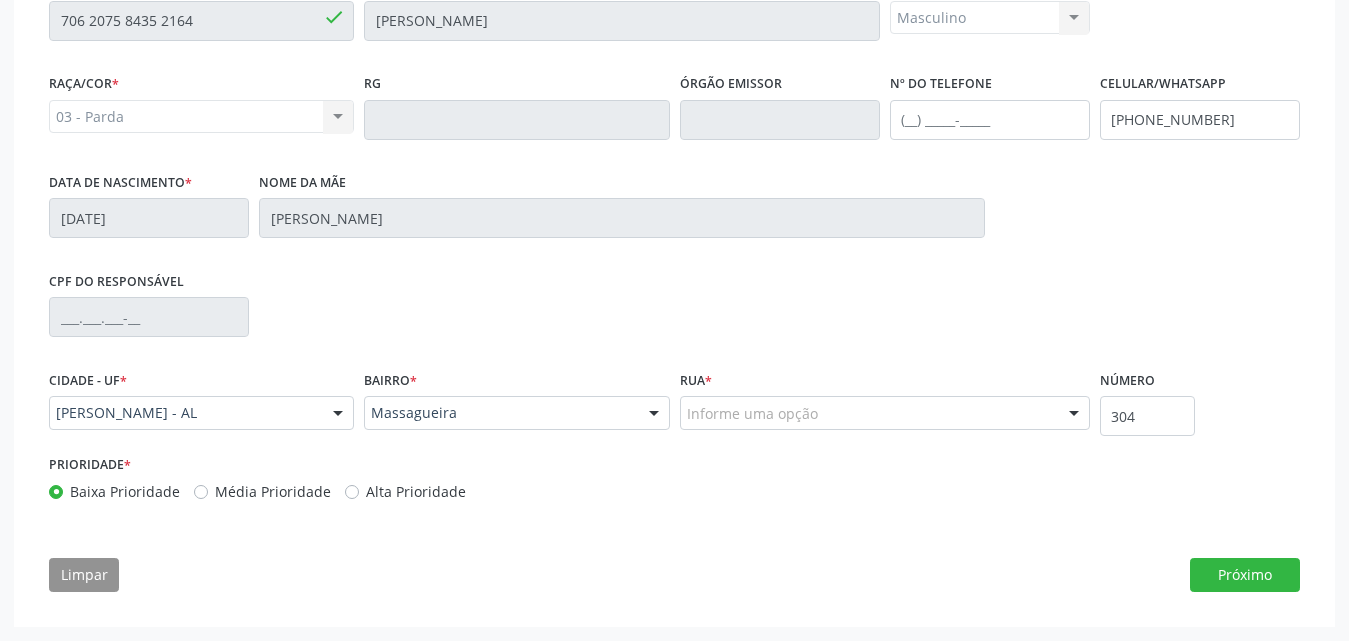 click on "Informe uma opção" at bounding box center (885, 413) 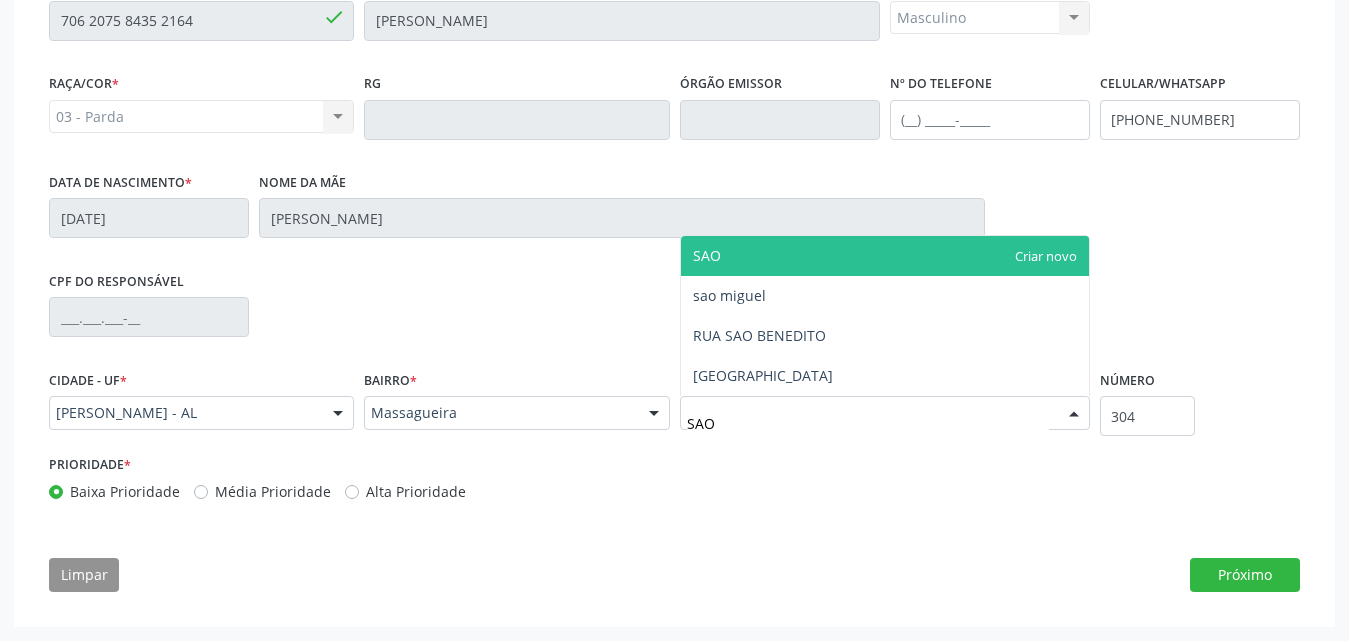 type on "SAO" 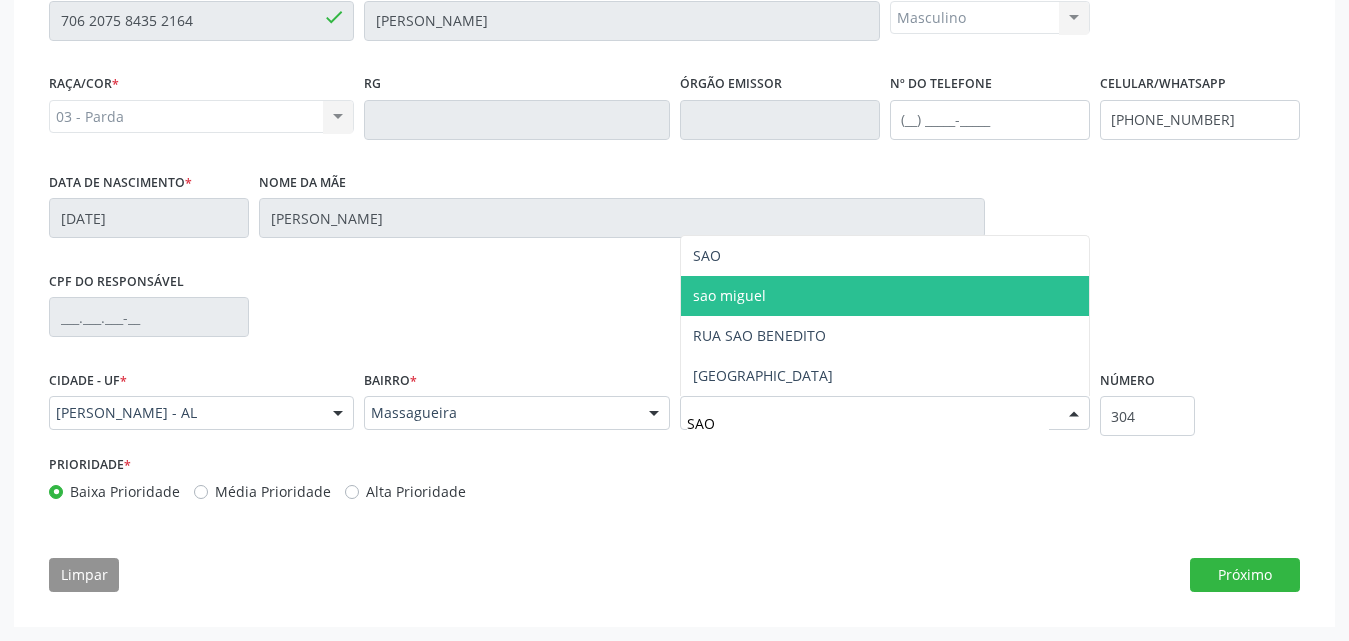 click on "sao miguel" at bounding box center [885, 296] 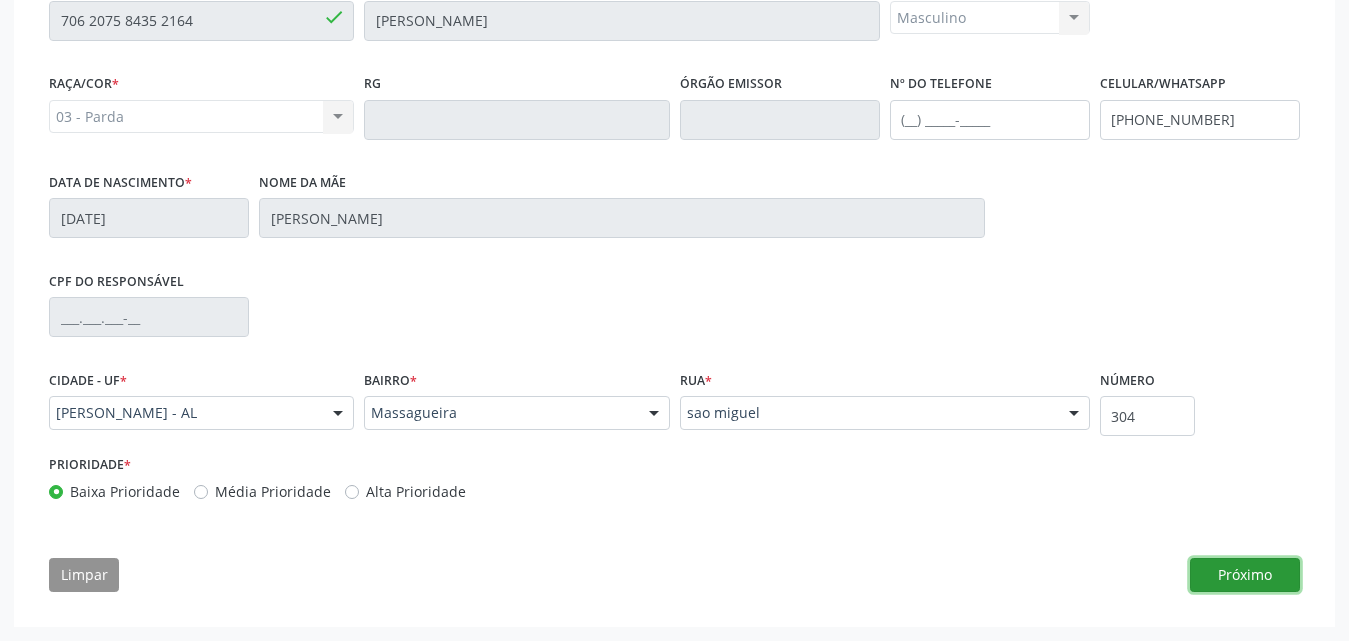click on "Próximo" at bounding box center [1245, 575] 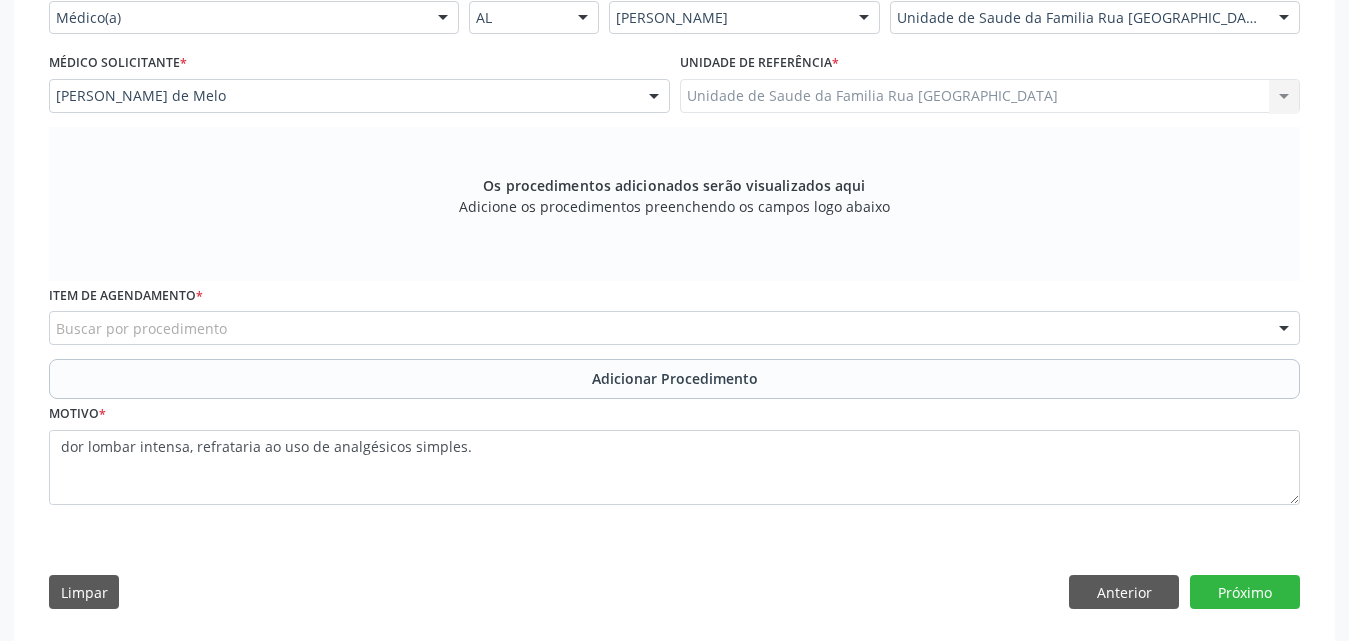 click on "Buscar por procedimento" at bounding box center [674, 328] 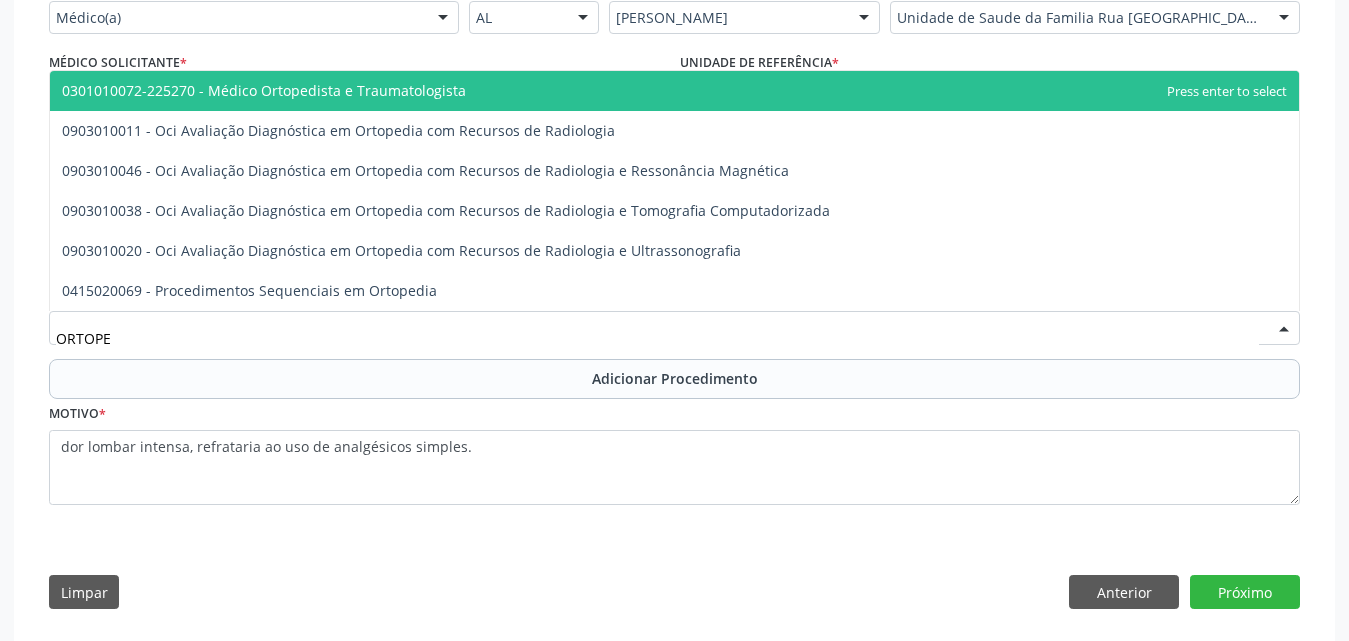 type on "ORTOPED" 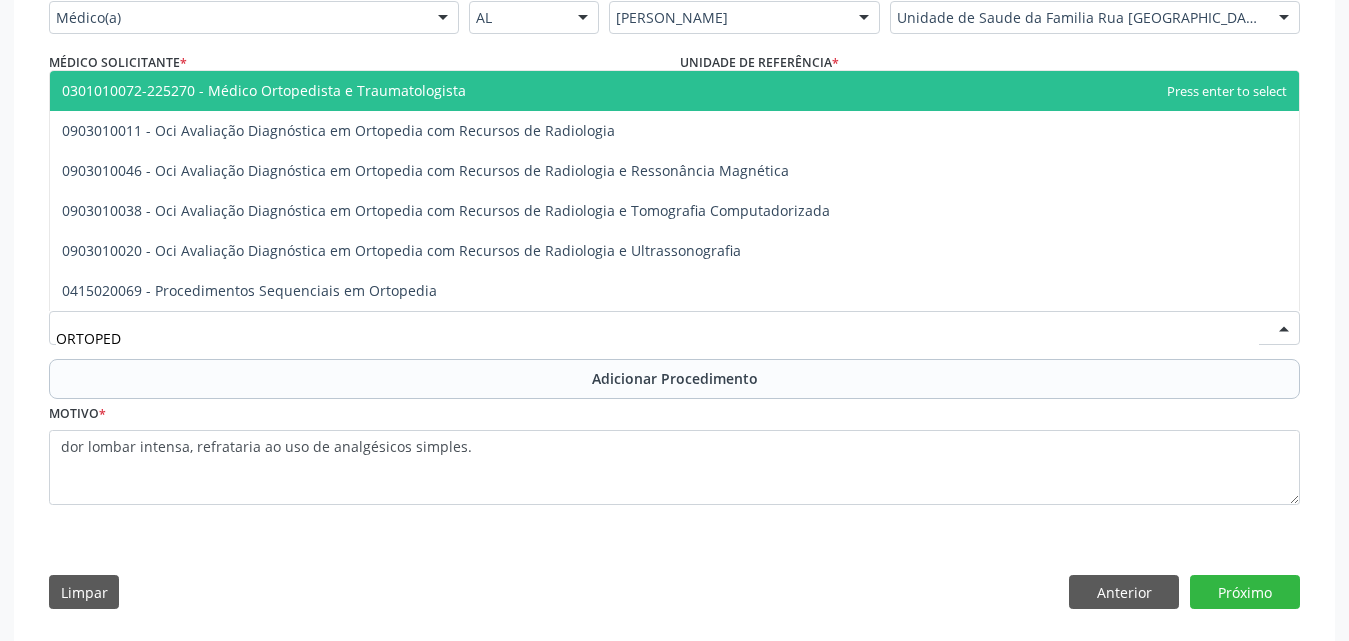 click on "0301010072-225270 - Médico Ortopedista e Traumatologista" at bounding box center (264, 90) 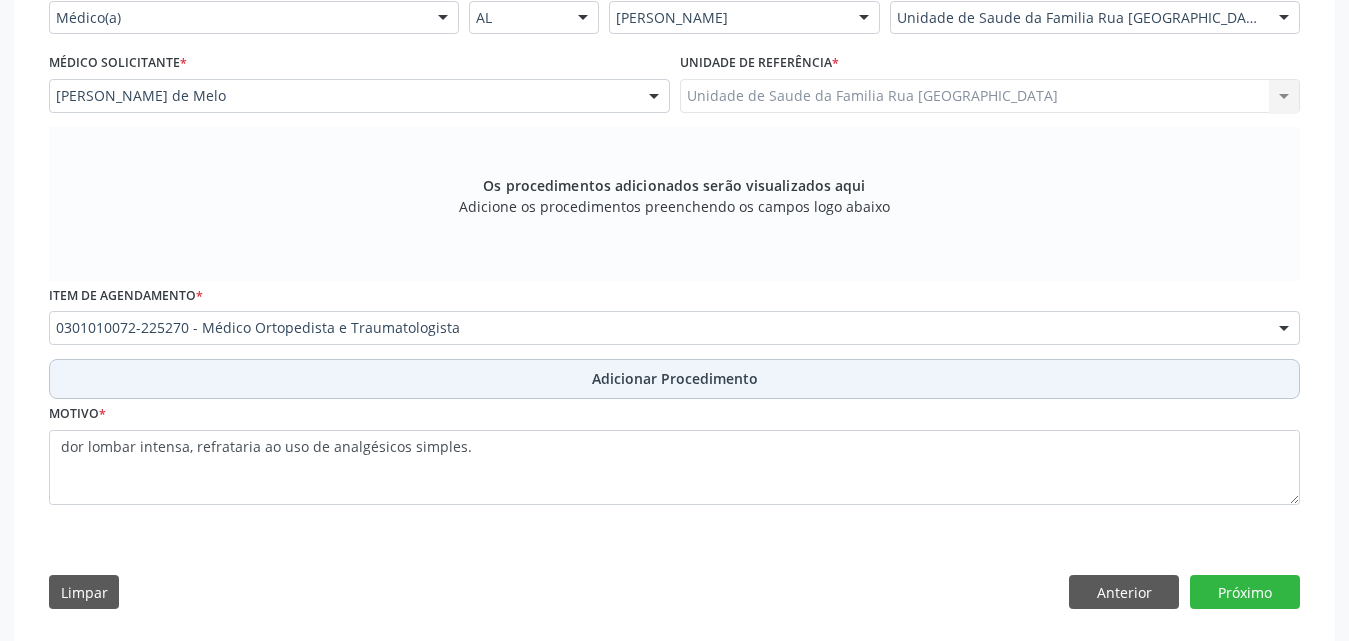 click on "Adicionar Procedimento" at bounding box center (675, 378) 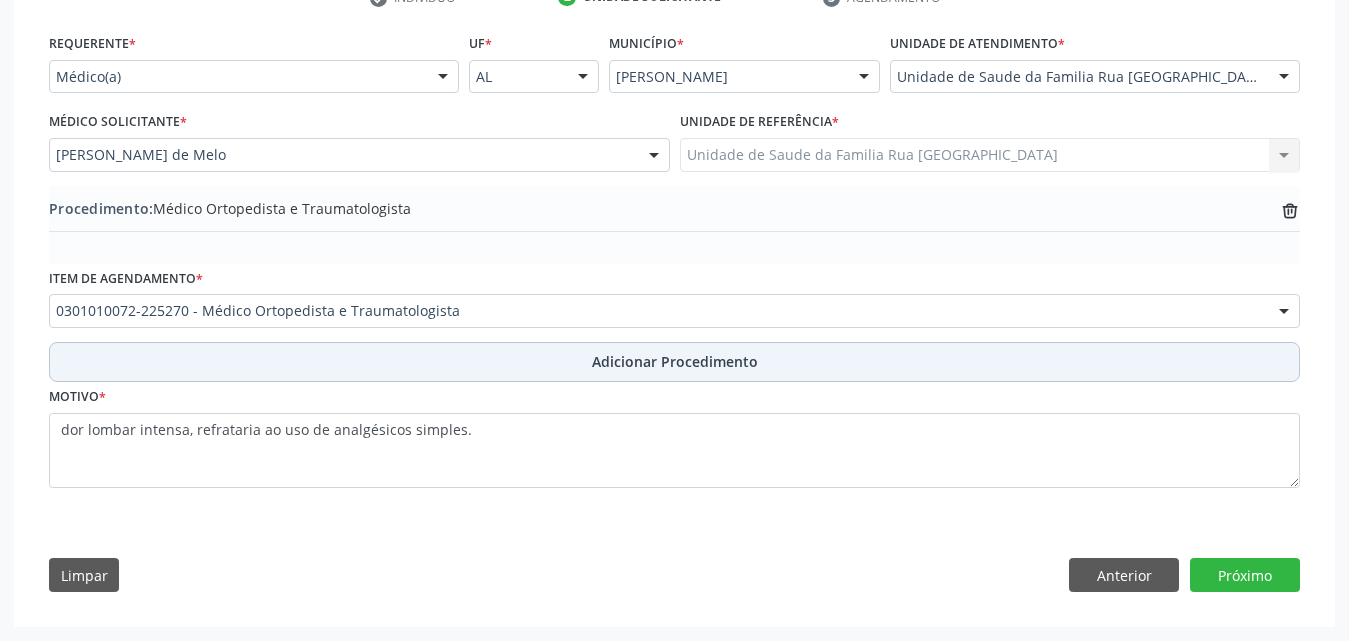 scroll, scrollTop: 439, scrollLeft: 0, axis: vertical 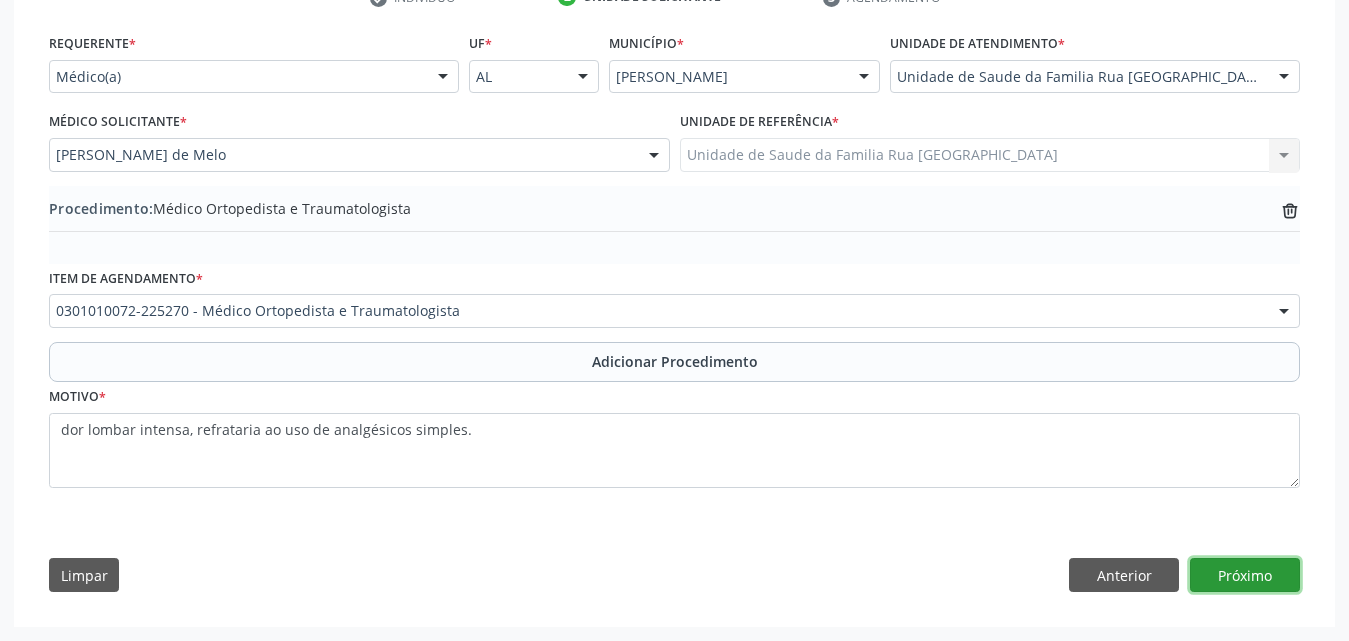 click on "Próximo" at bounding box center (1245, 575) 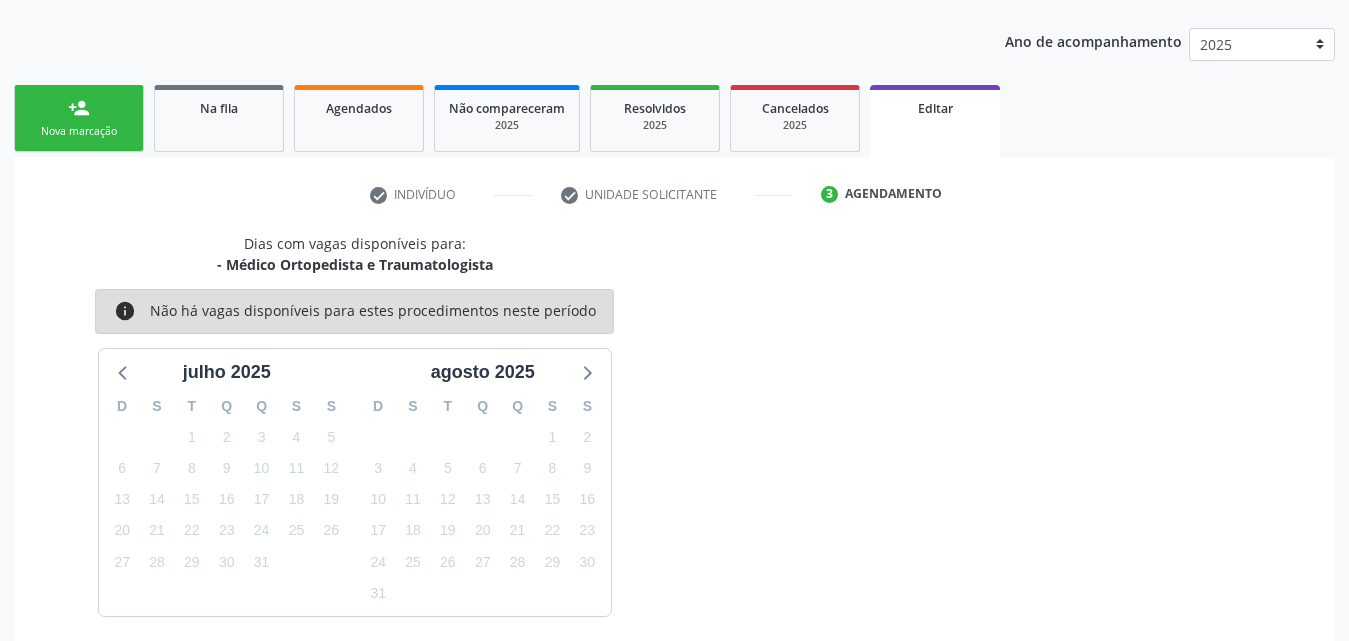 scroll, scrollTop: 142, scrollLeft: 0, axis: vertical 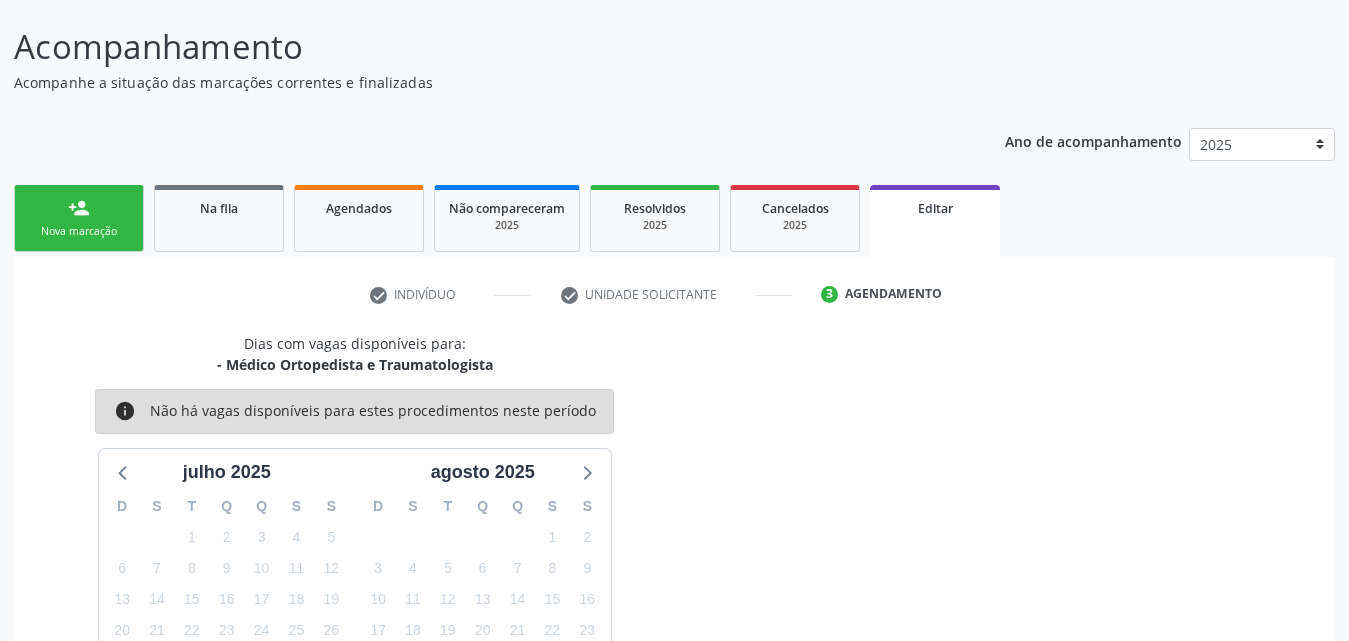 click on "person_add
Nova marcação" at bounding box center [79, 218] 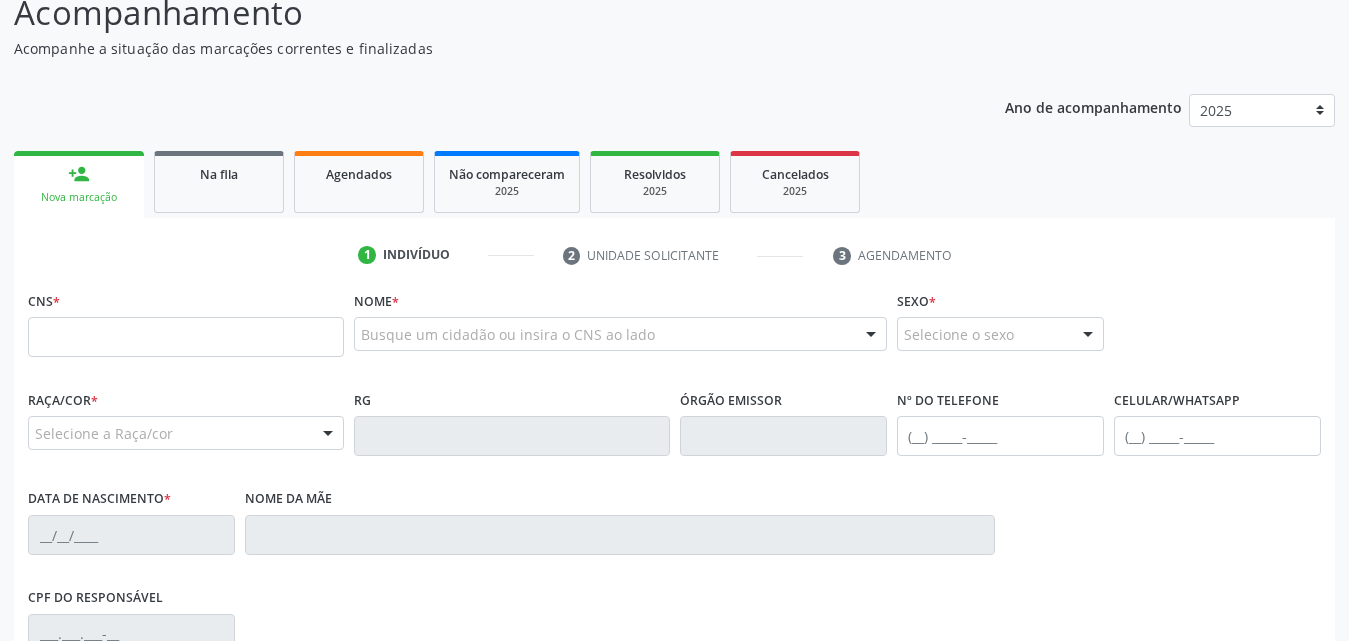 scroll, scrollTop: 171, scrollLeft: 0, axis: vertical 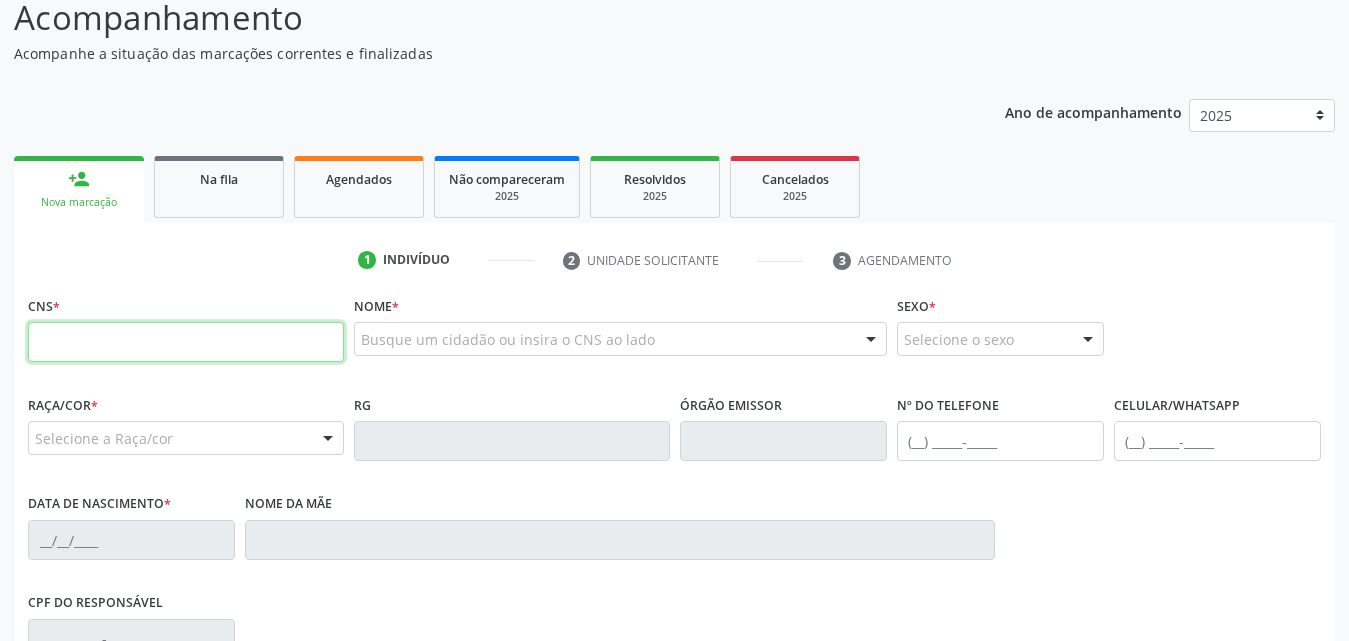 click at bounding box center [186, 342] 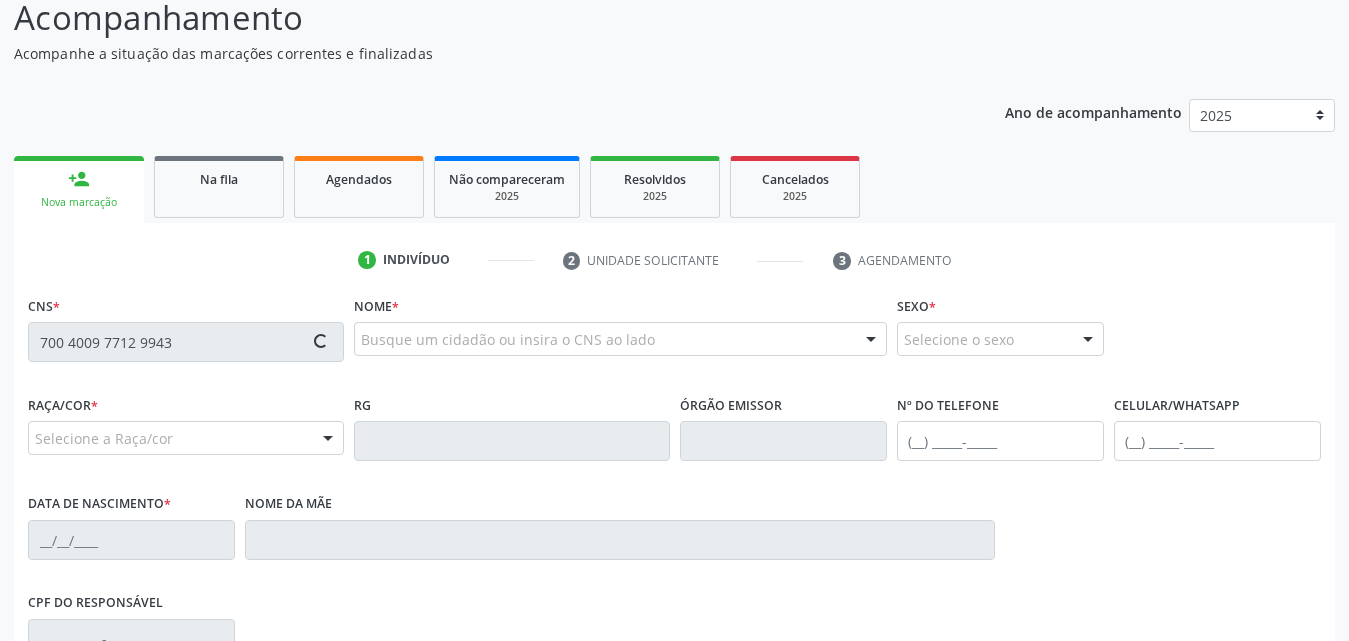 type on "700 4009 7712 9943" 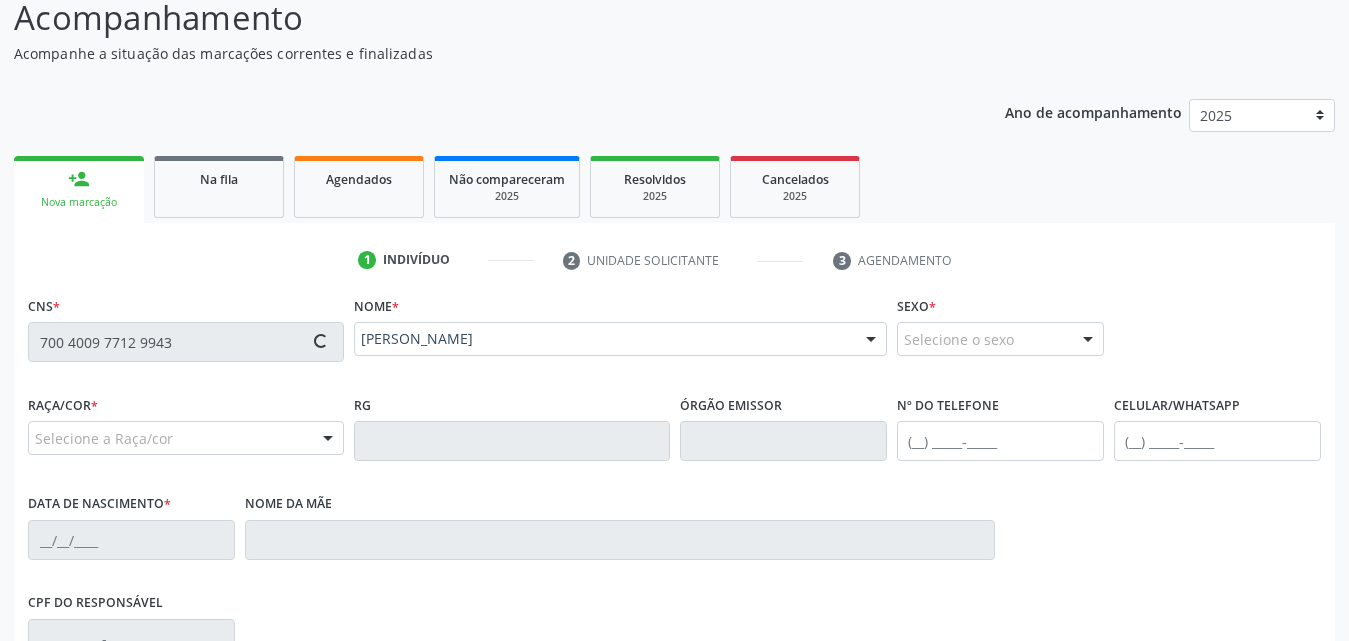 type on "(82) 99408-8960" 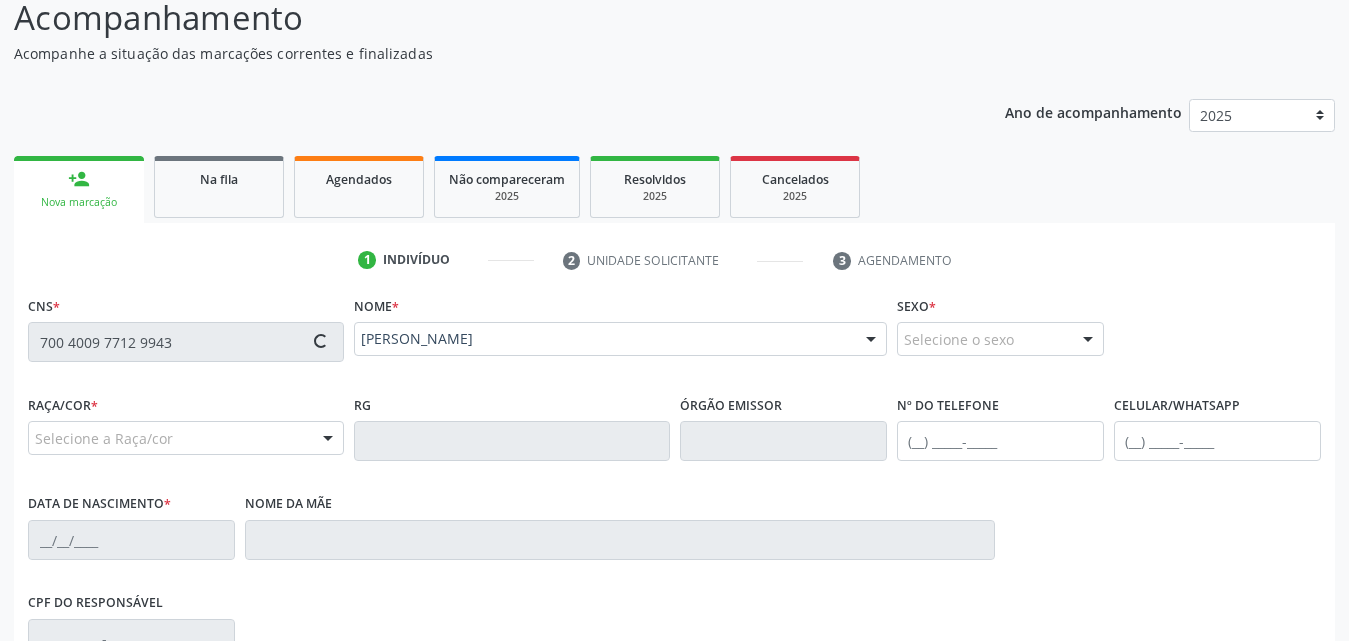 type on "05/07/1950" 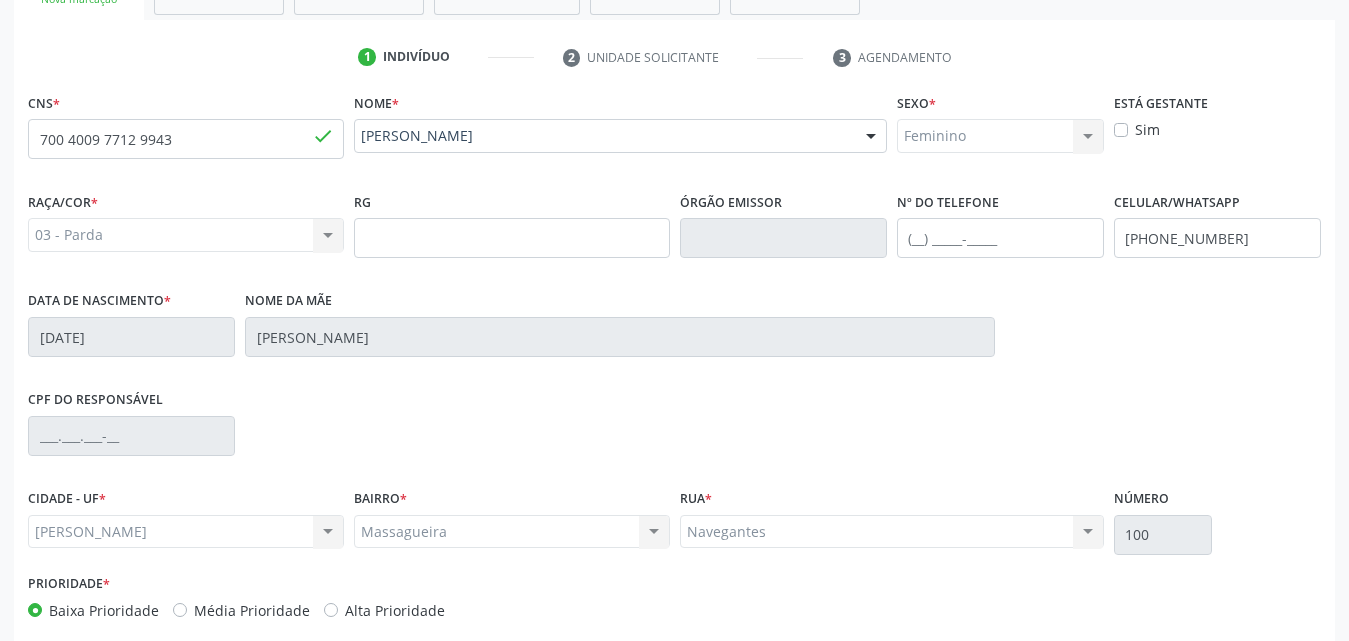 scroll, scrollTop: 471, scrollLeft: 0, axis: vertical 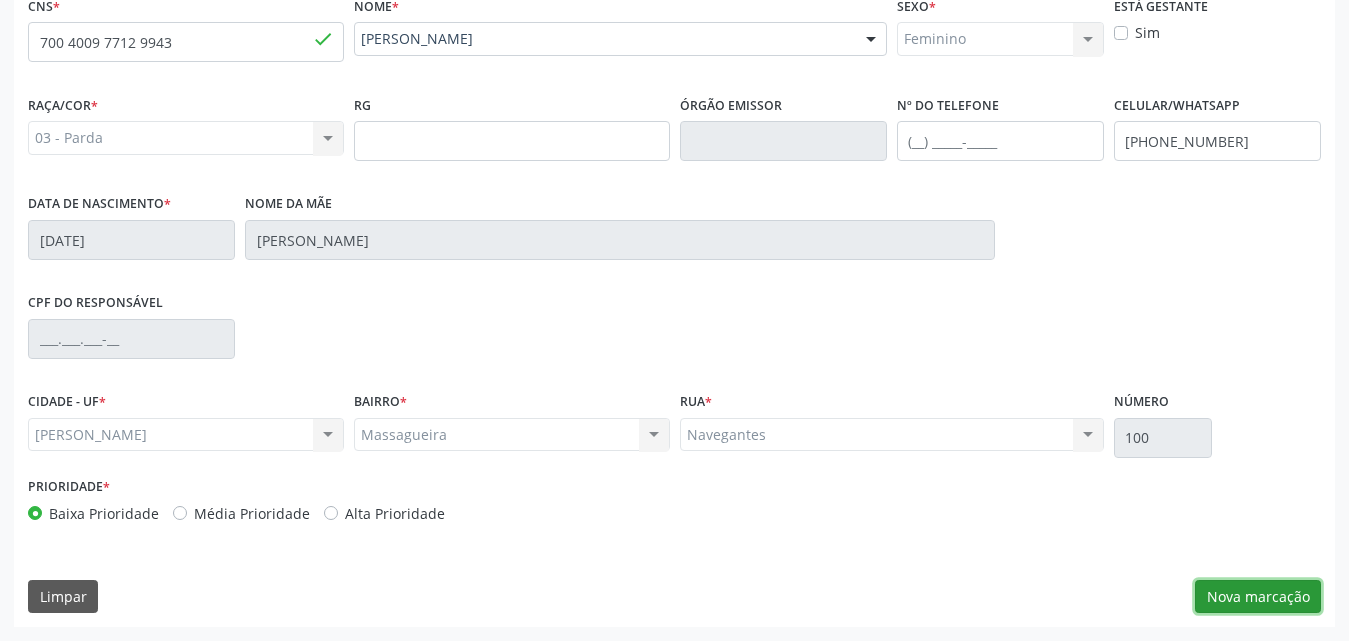 click on "Nova marcação" at bounding box center (1258, 597) 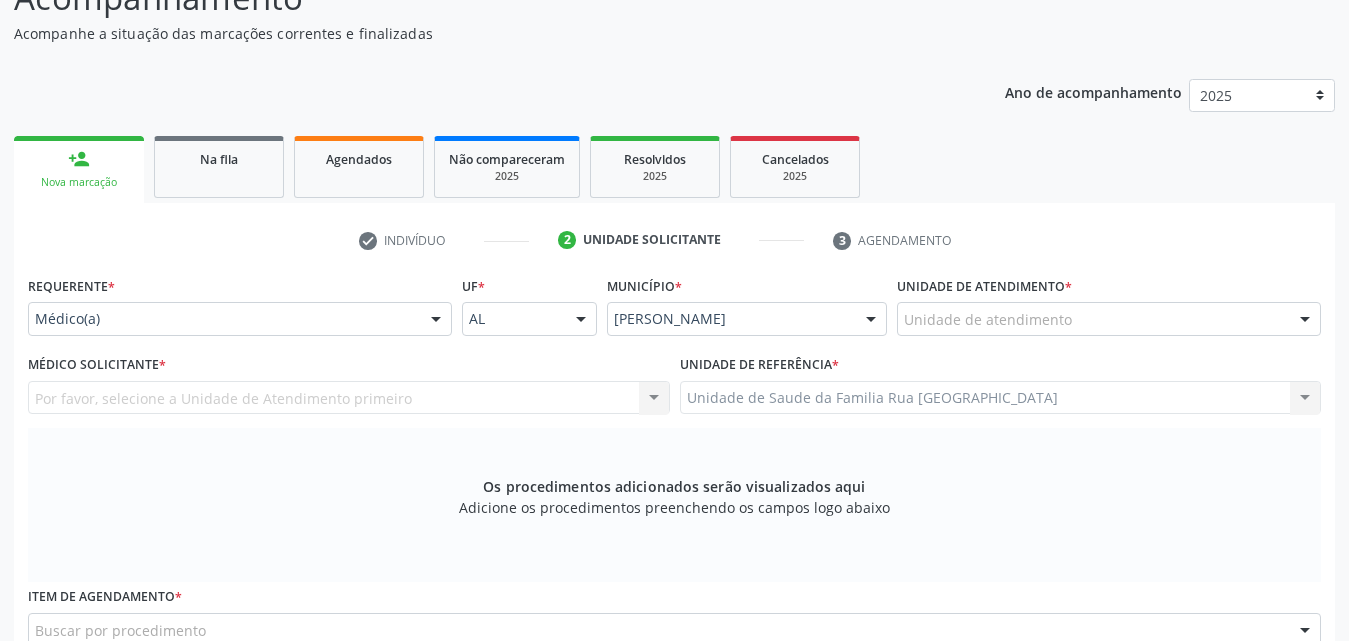scroll, scrollTop: 171, scrollLeft: 0, axis: vertical 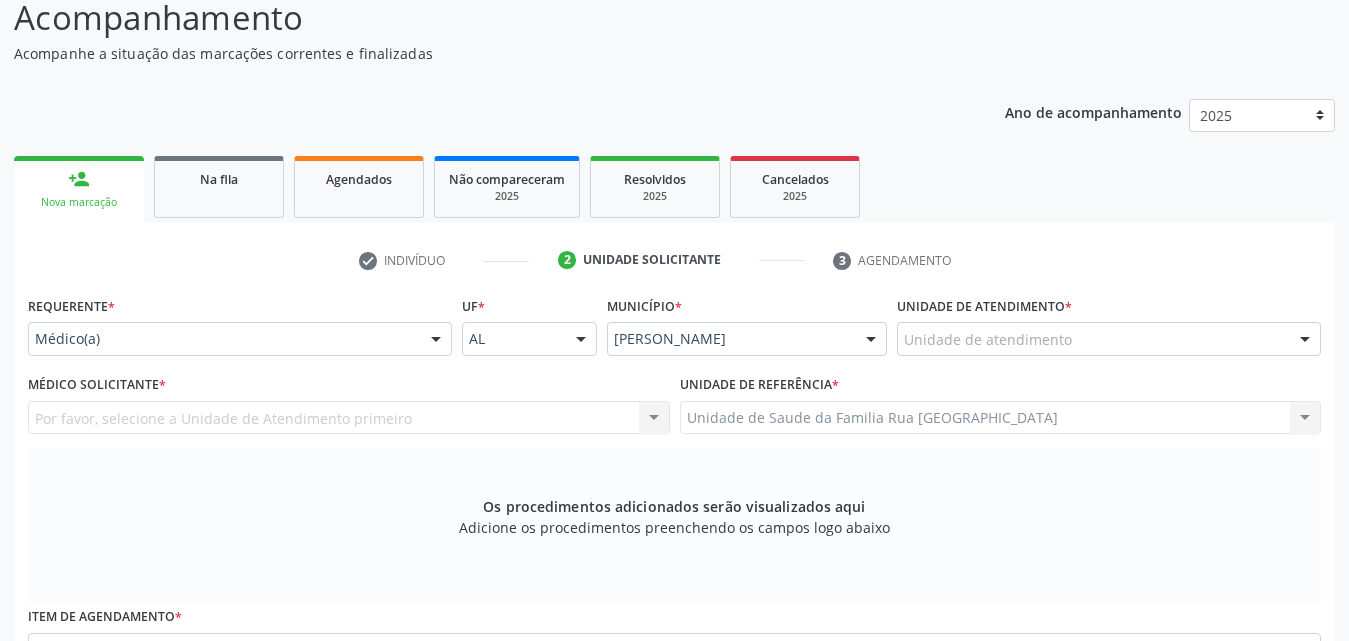 click at bounding box center [436, 340] 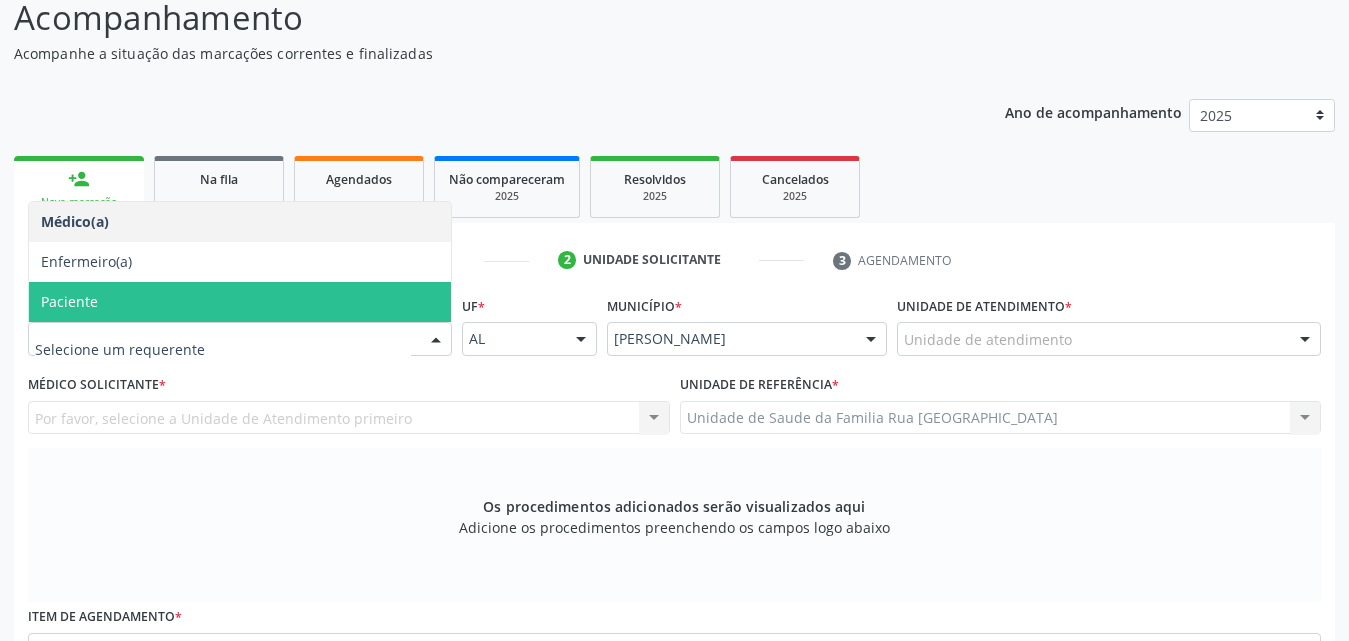 click on "Paciente" at bounding box center [240, 302] 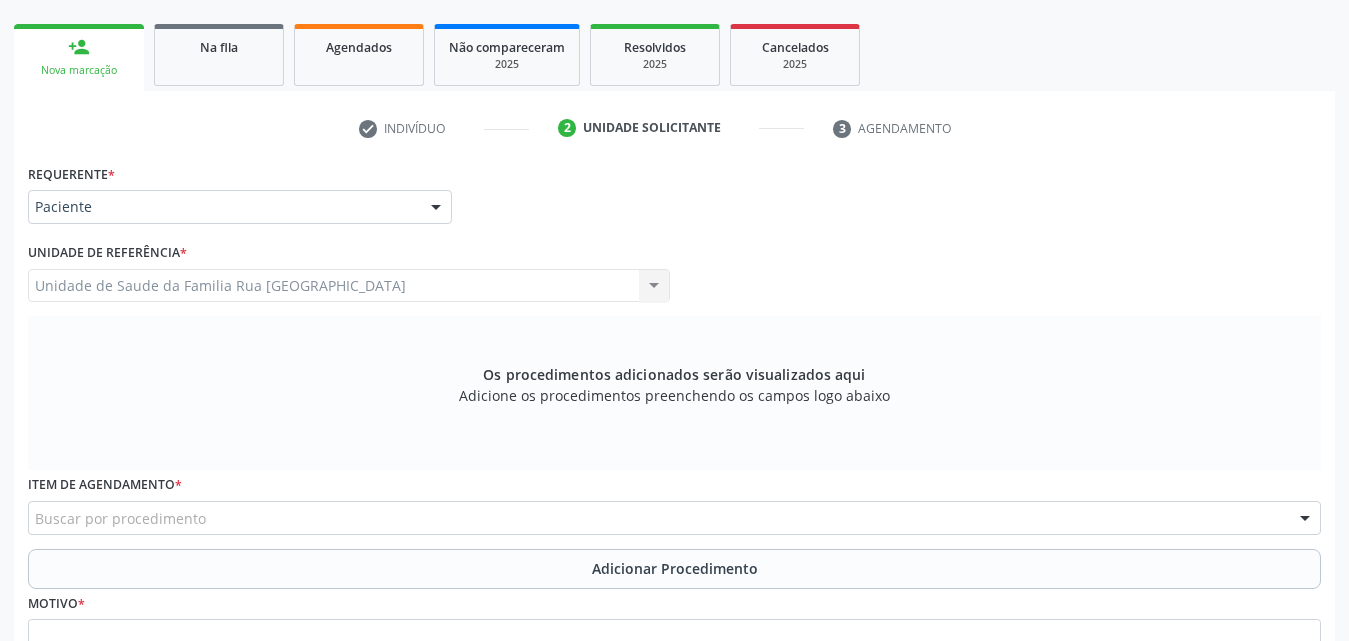 scroll, scrollTop: 488, scrollLeft: 0, axis: vertical 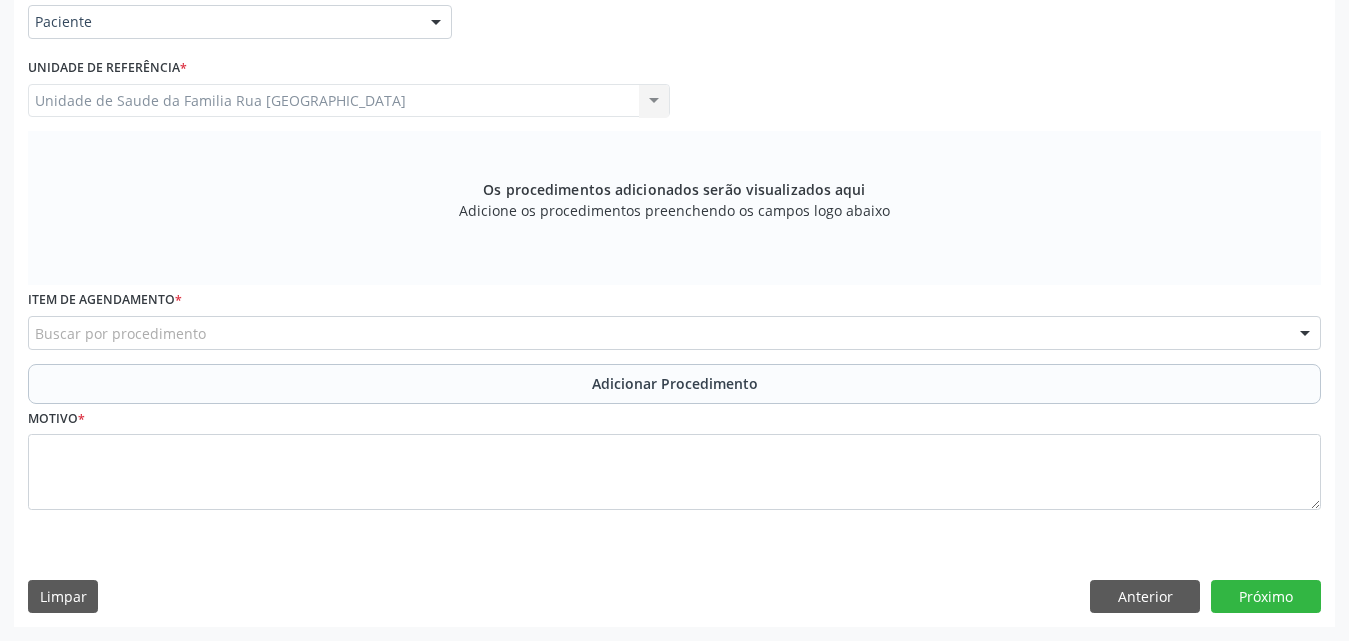 click on "Buscar por procedimento" at bounding box center (674, 333) 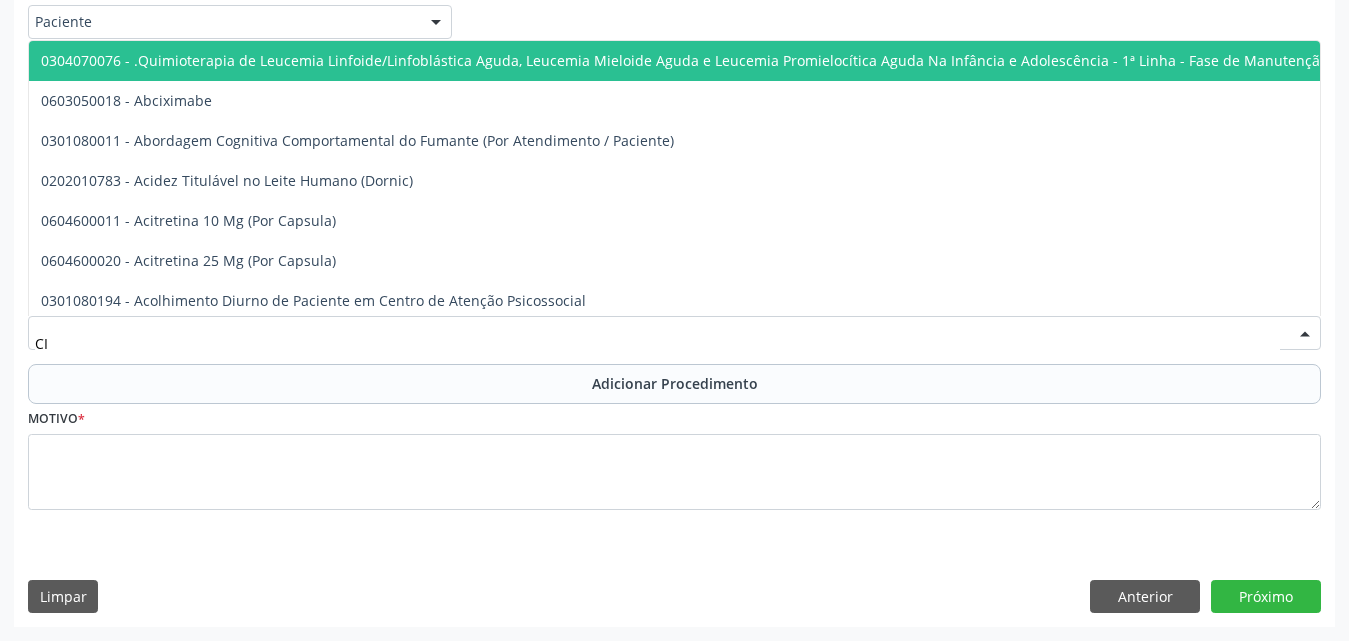 type on "C" 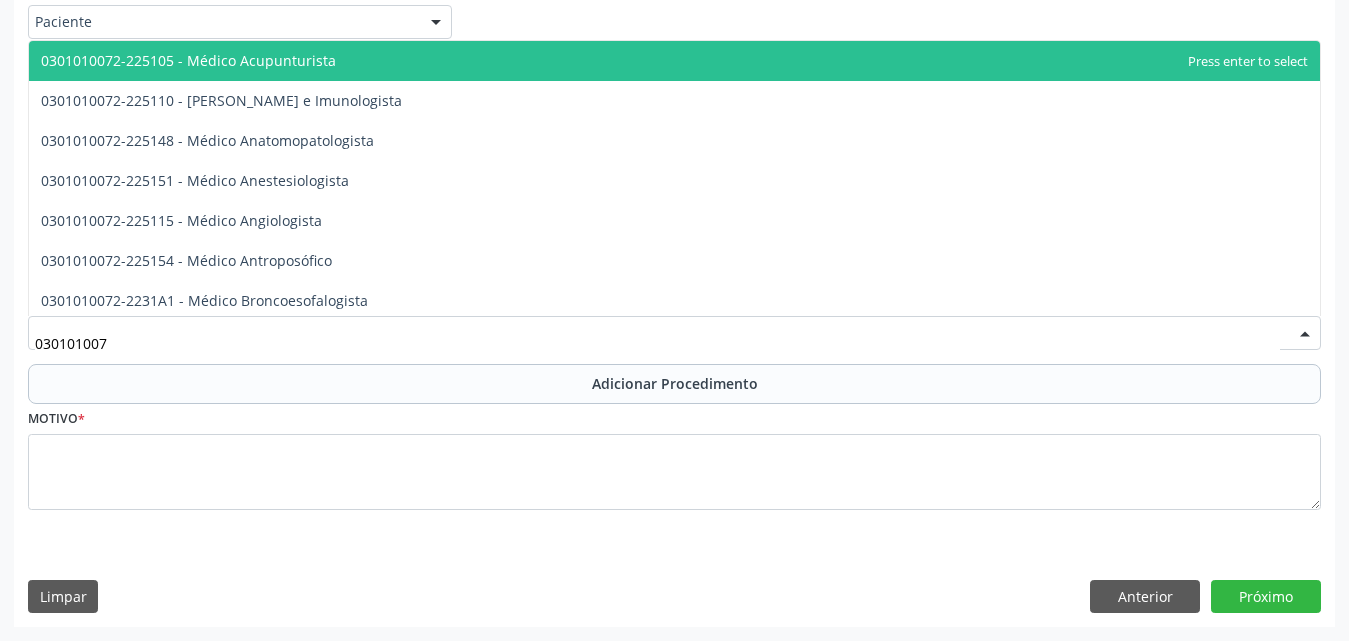 type on "0301010072" 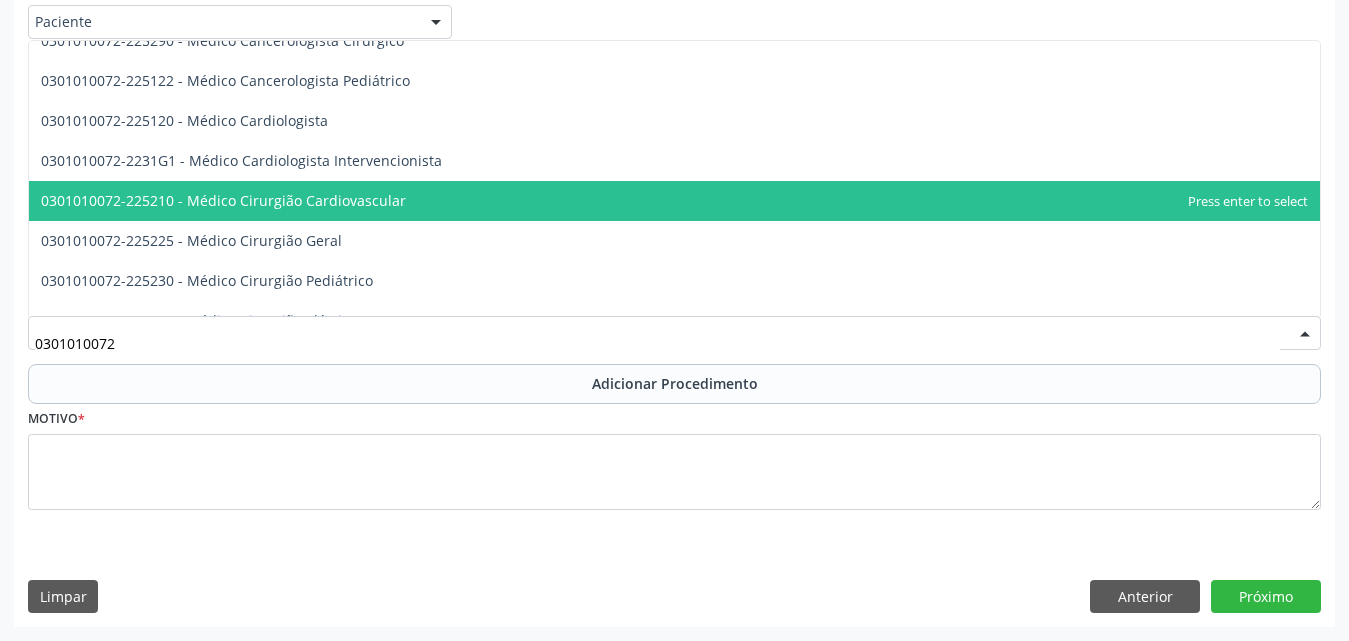 scroll, scrollTop: 400, scrollLeft: 0, axis: vertical 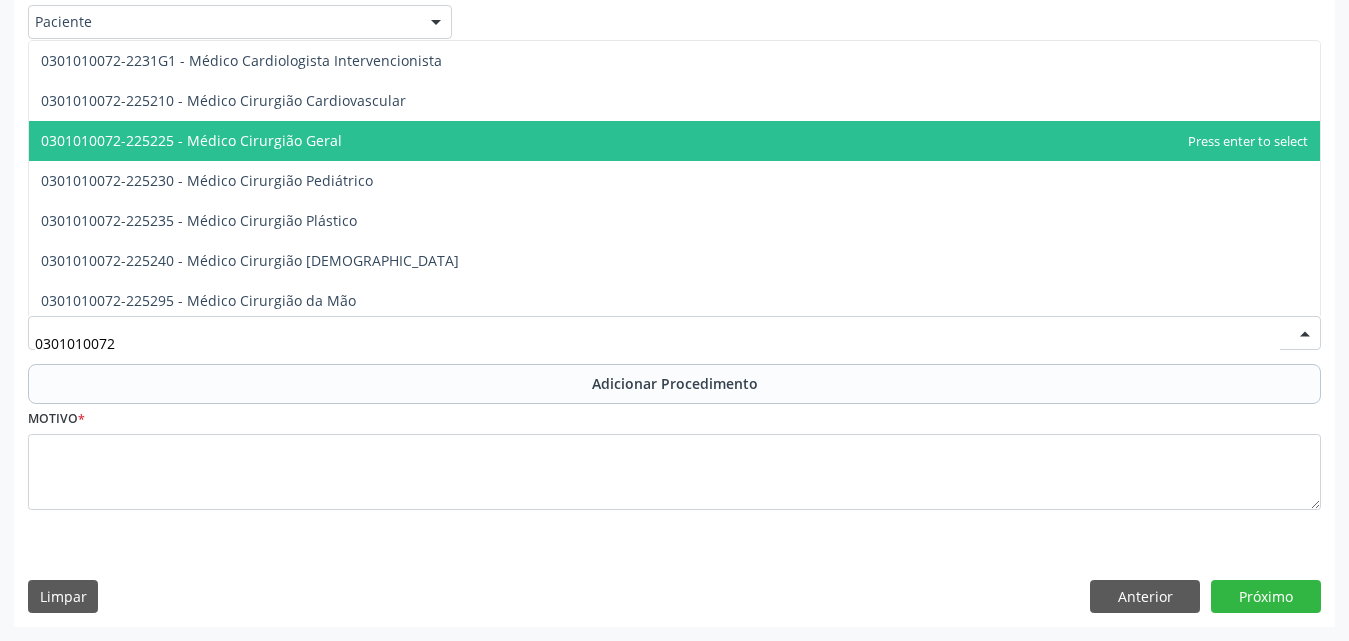 click on "0301010072-225225 - Médico Cirurgião Geral" at bounding box center [674, 141] 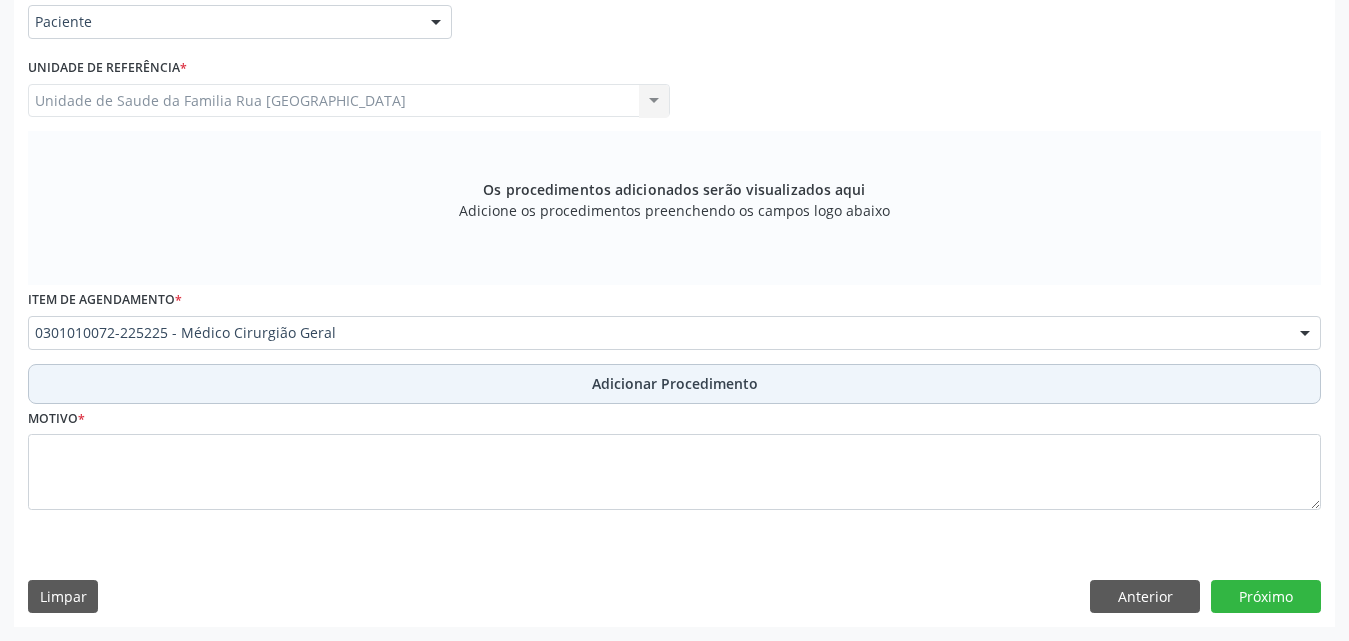 click on "Adicionar Procedimento" at bounding box center (675, 383) 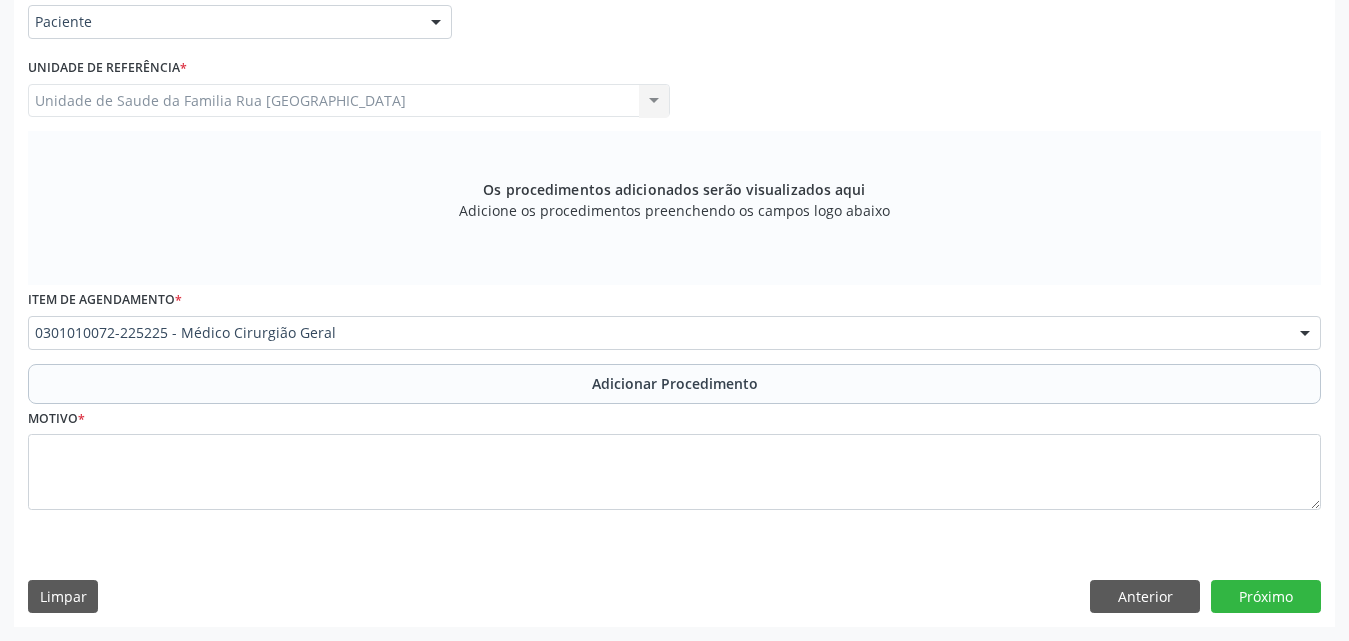 scroll, scrollTop: 412, scrollLeft: 0, axis: vertical 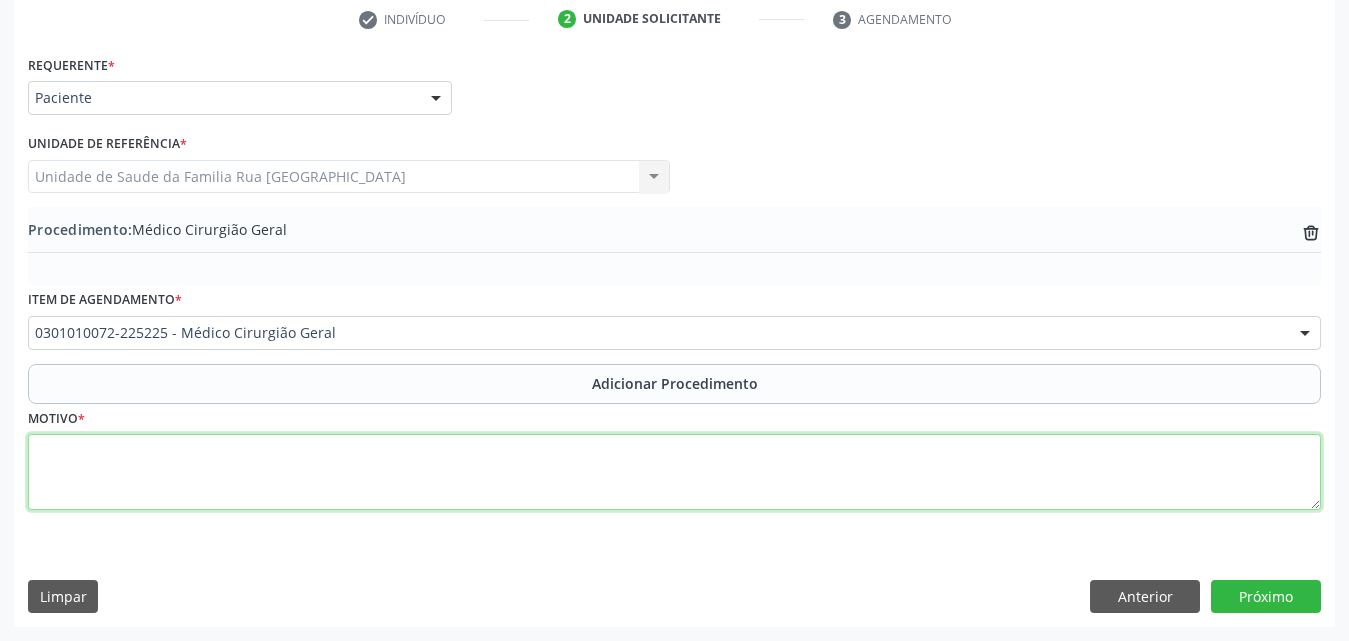 click at bounding box center [674, 472] 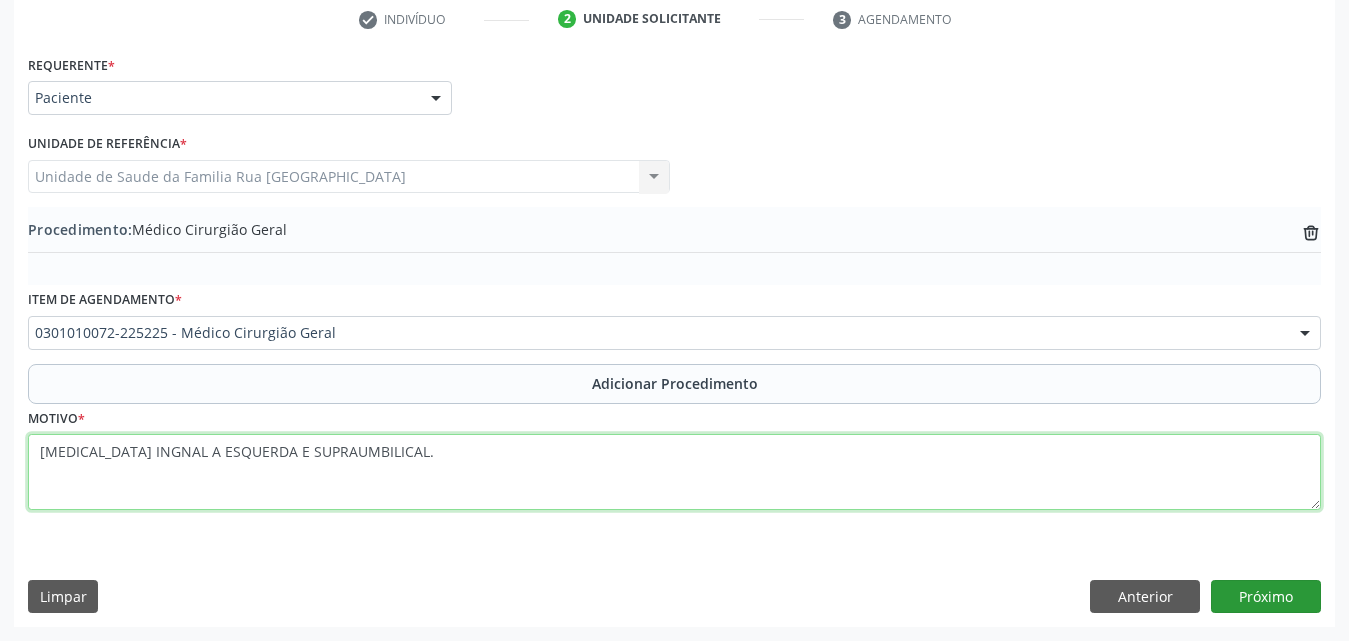 type on "HERNIA INGNAL A ESQUERDA E SUPRAUMBILICAL." 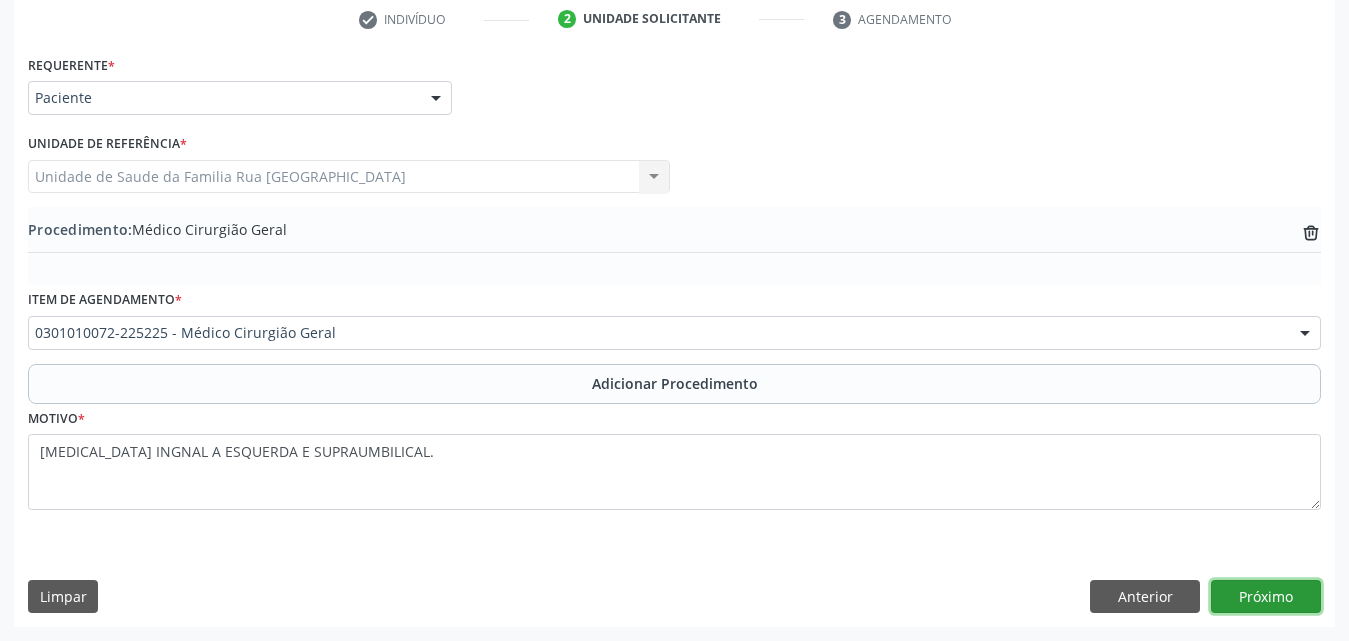 click on "Próximo" at bounding box center (1266, 597) 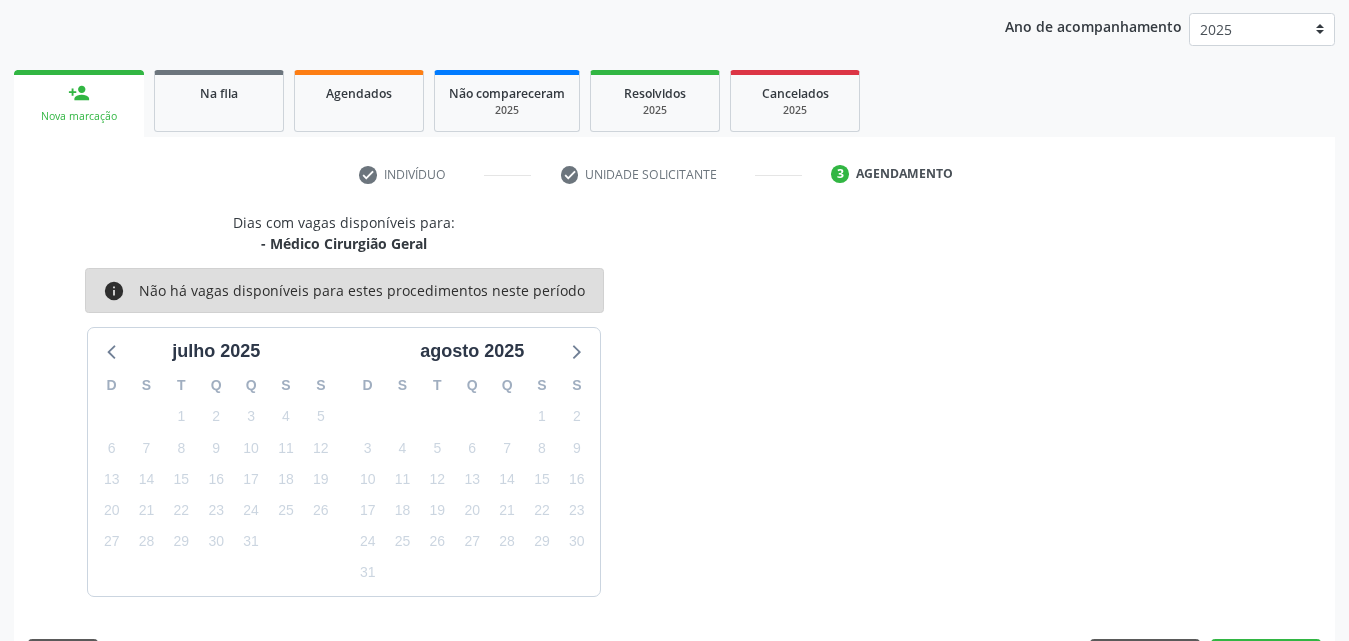 scroll, scrollTop: 316, scrollLeft: 0, axis: vertical 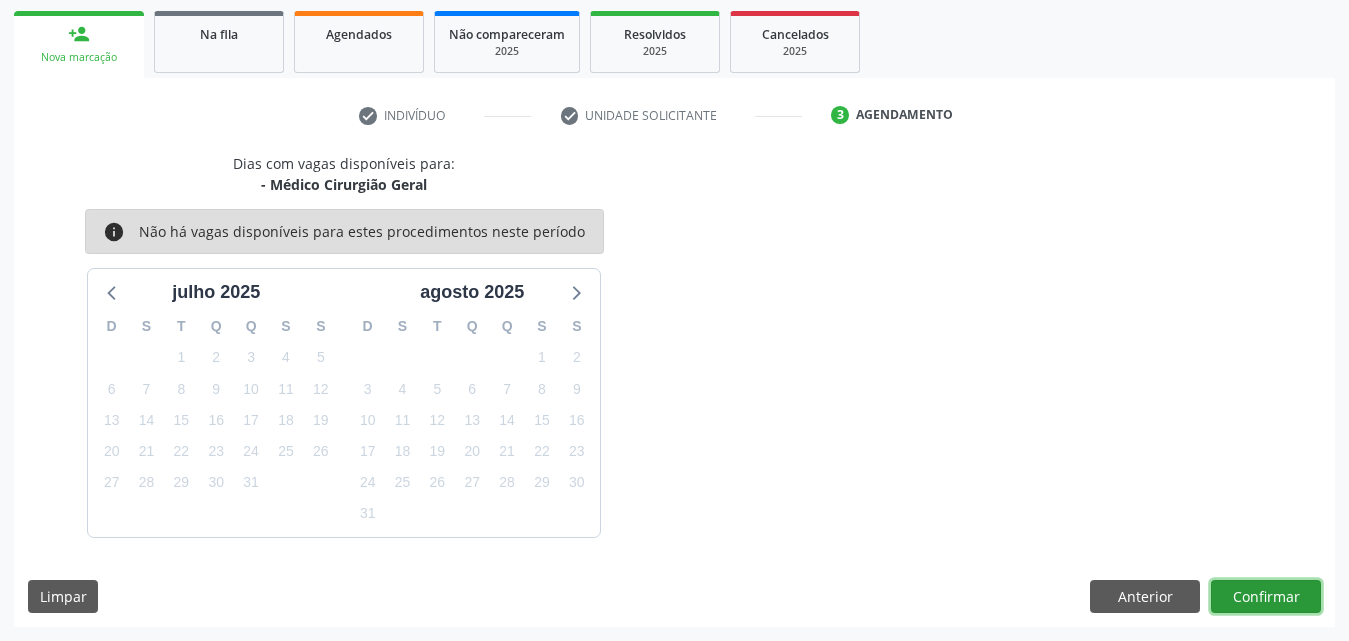 click on "Confirmar" at bounding box center (1266, 597) 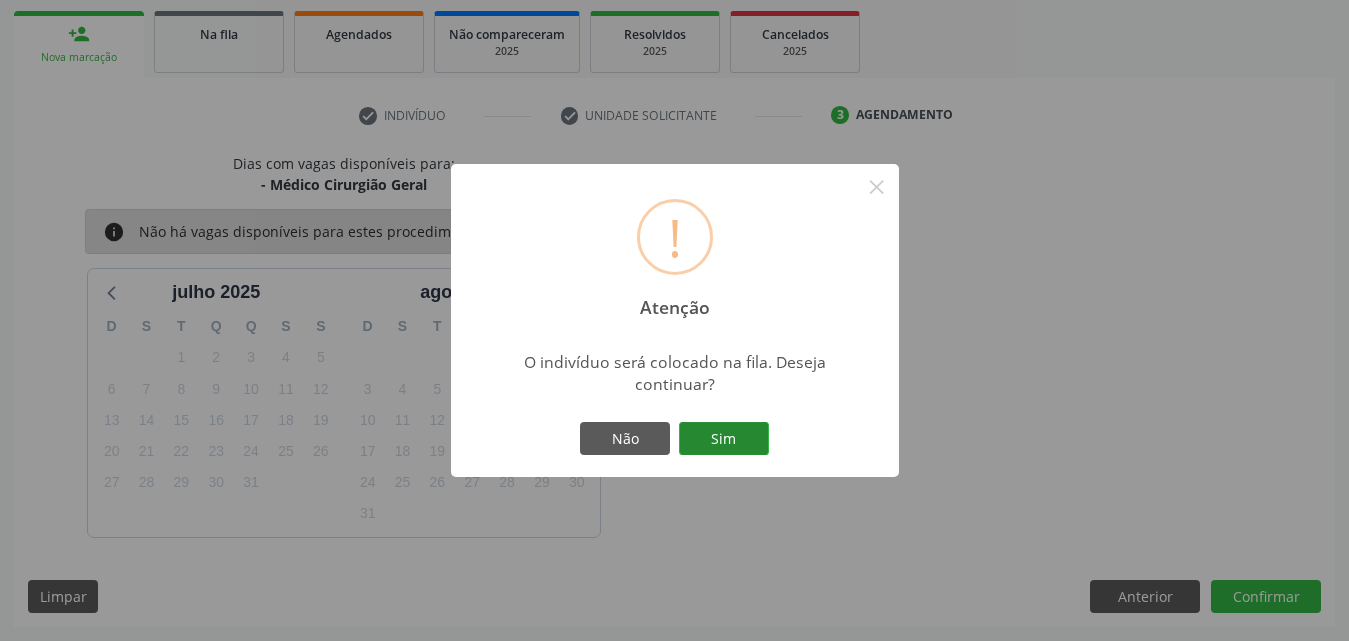 click on "Sim" at bounding box center (724, 439) 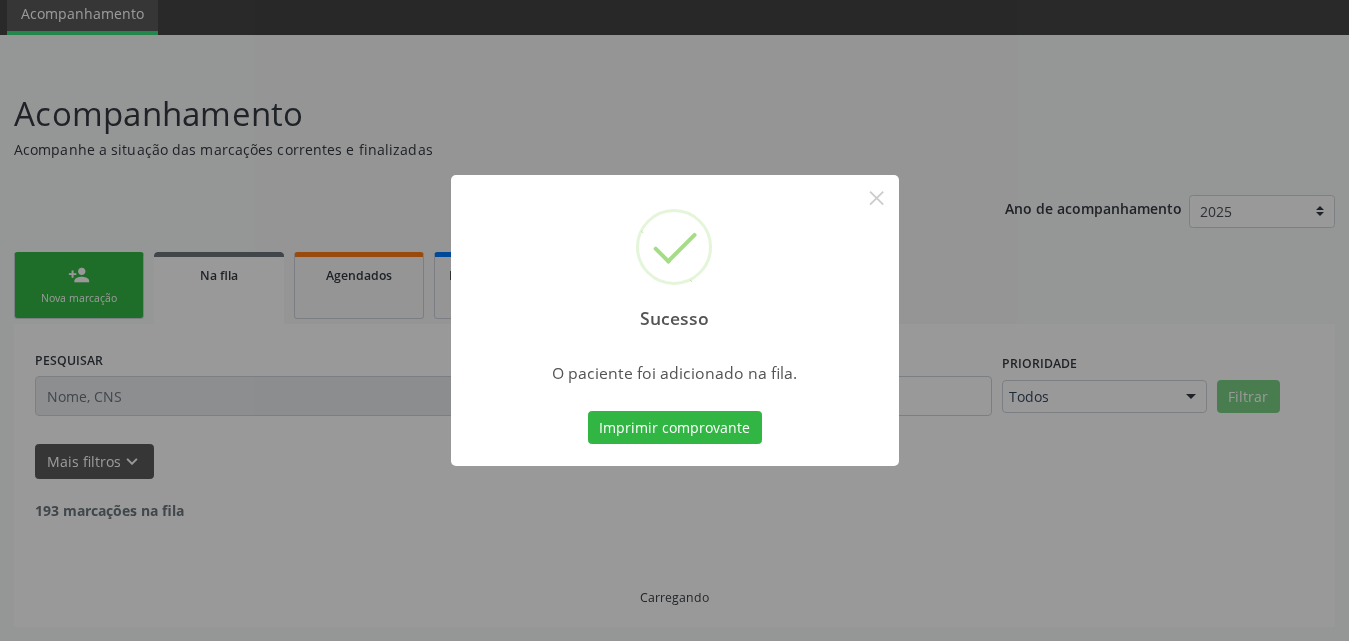 scroll, scrollTop: 54, scrollLeft: 0, axis: vertical 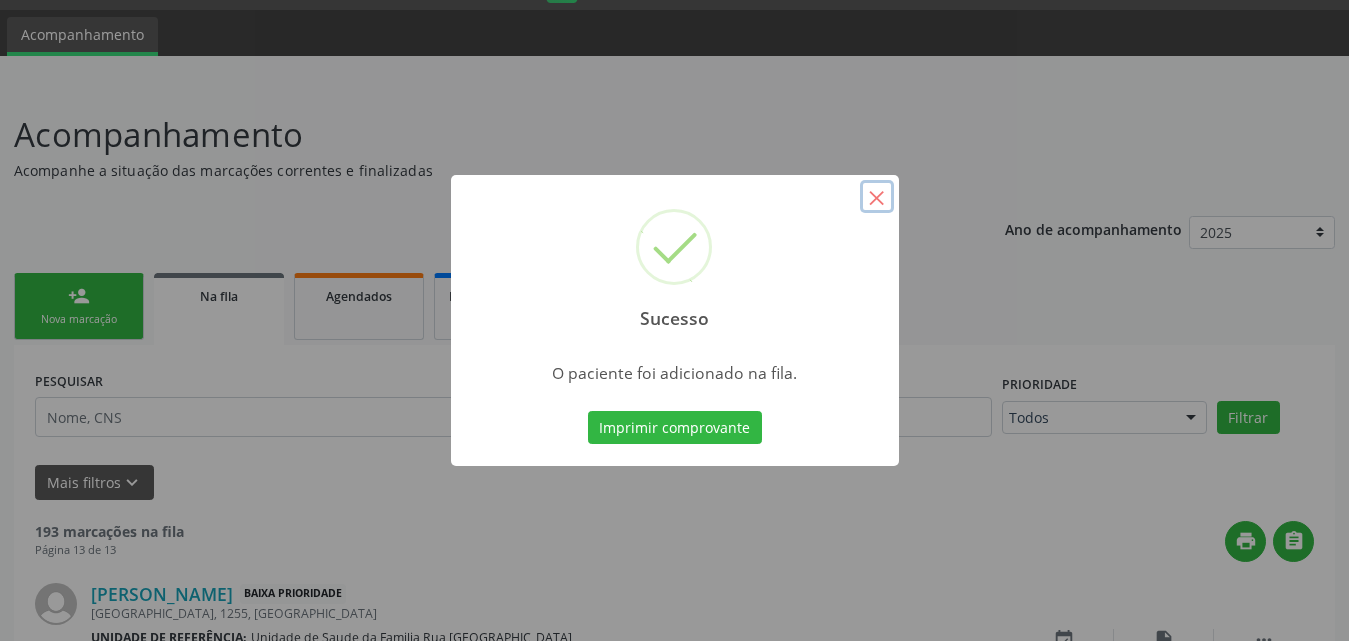 click on "×" at bounding box center (877, 197) 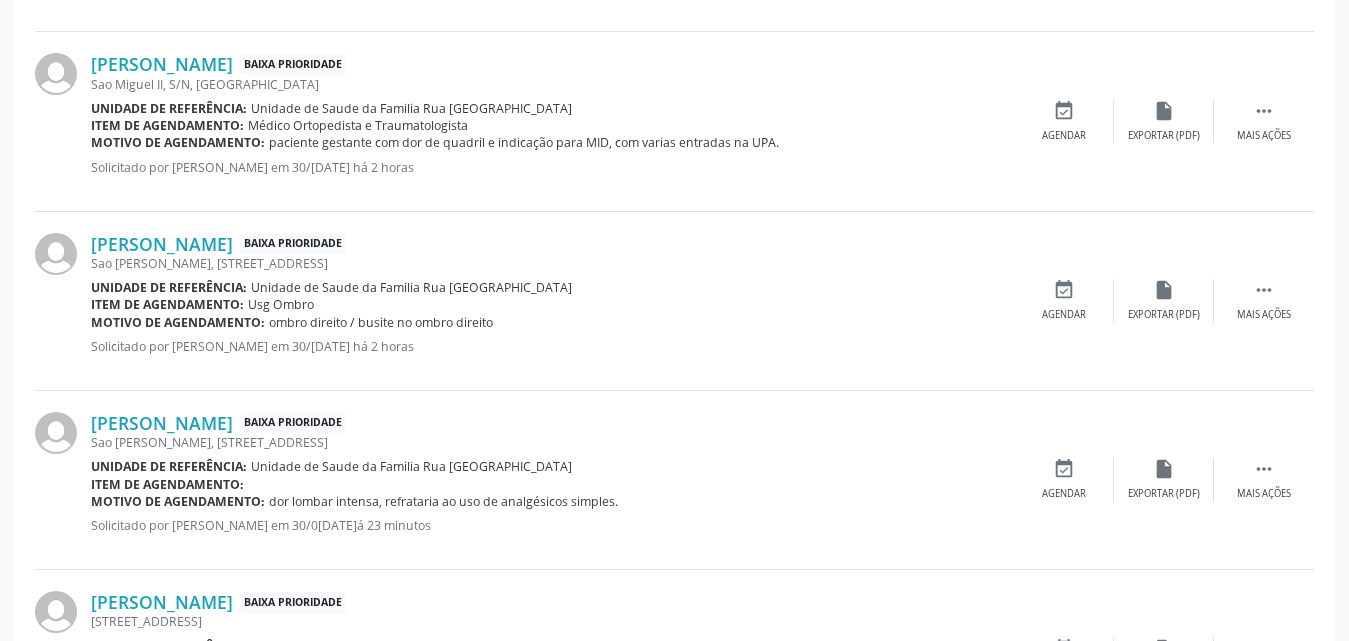 scroll, scrollTop: 2296, scrollLeft: 0, axis: vertical 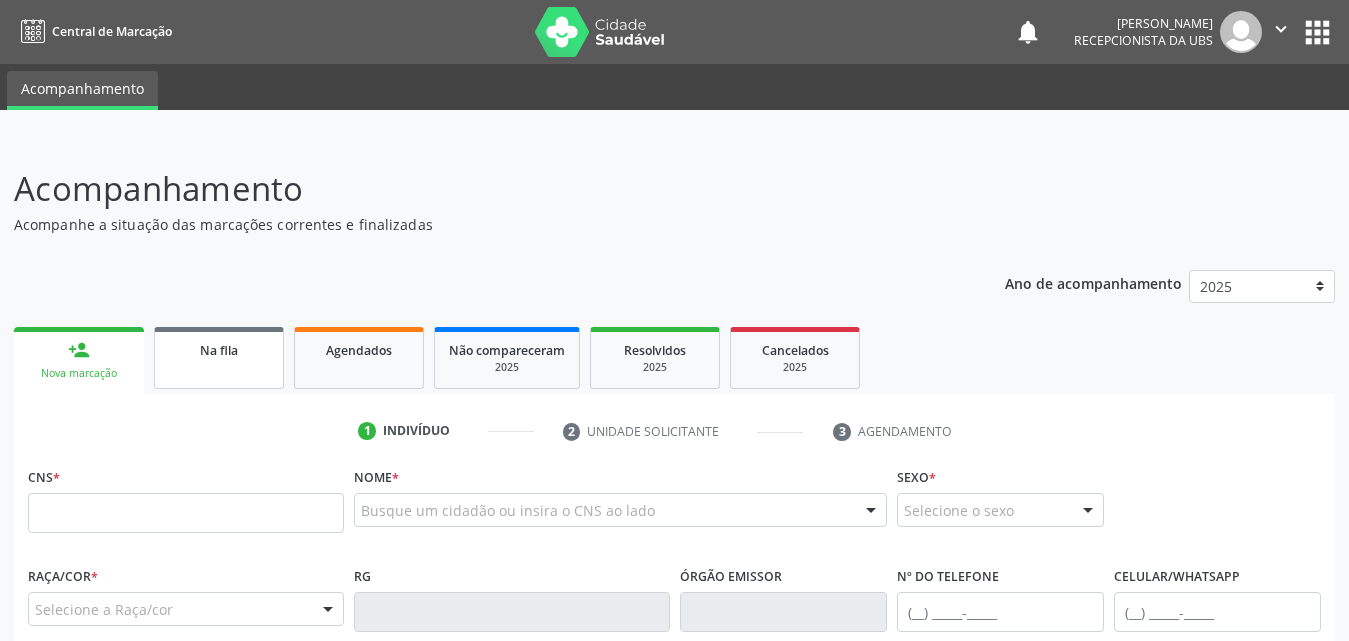 click on "Na fila" at bounding box center [219, 350] 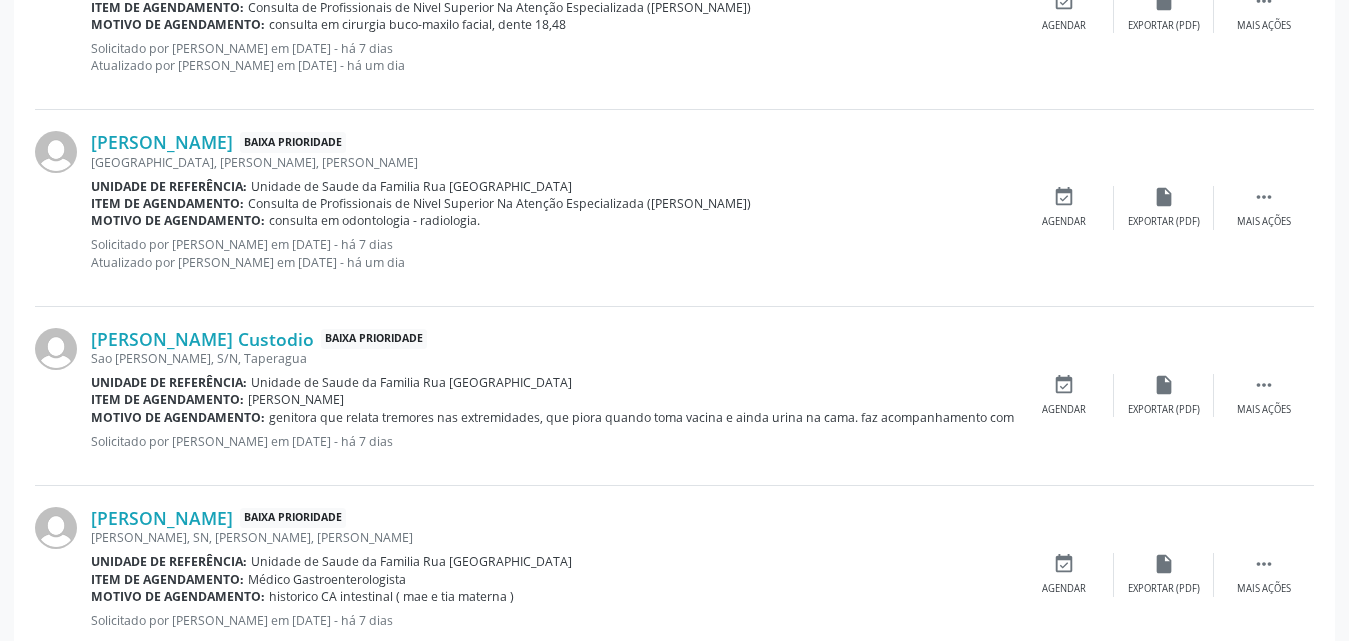scroll, scrollTop: 2806, scrollLeft: 0, axis: vertical 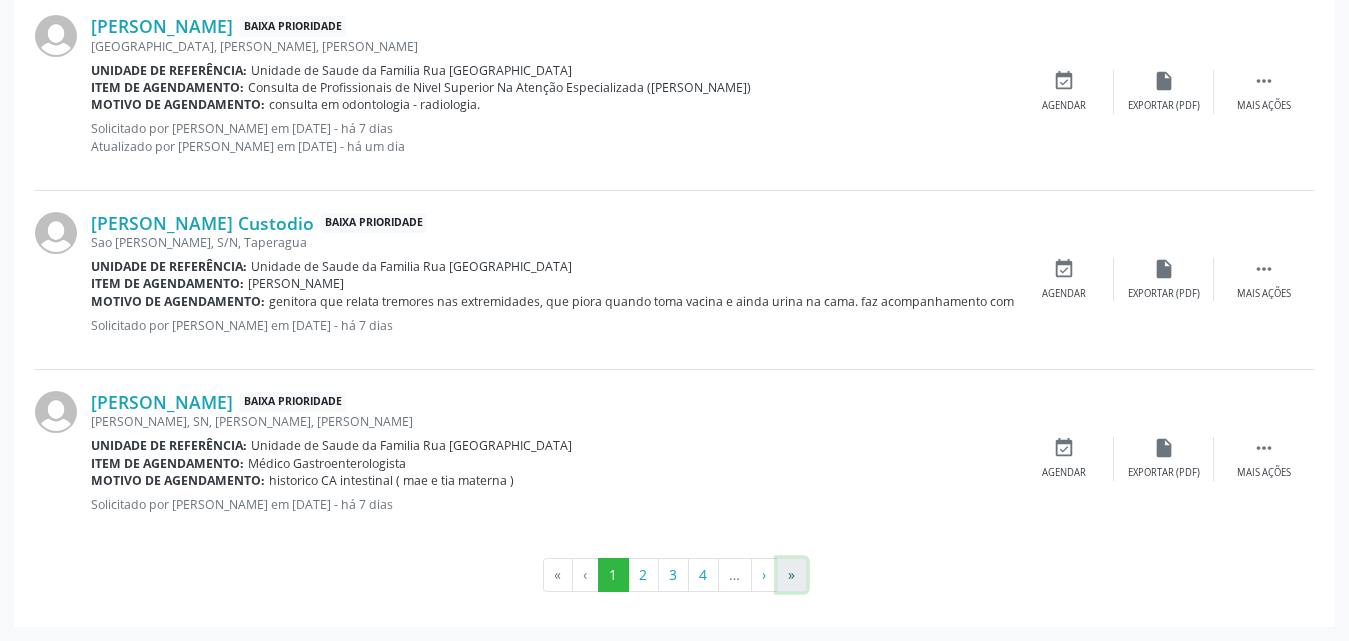 click on "»" at bounding box center (792, 575) 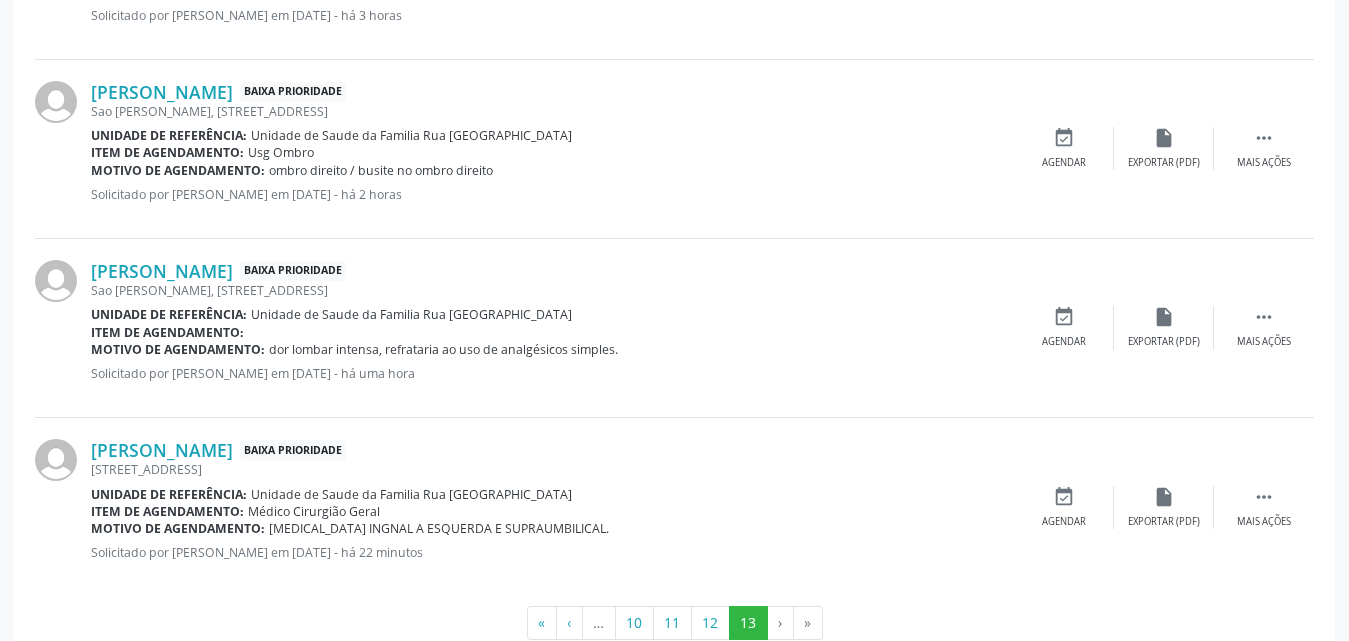 scroll, scrollTop: 2396, scrollLeft: 0, axis: vertical 